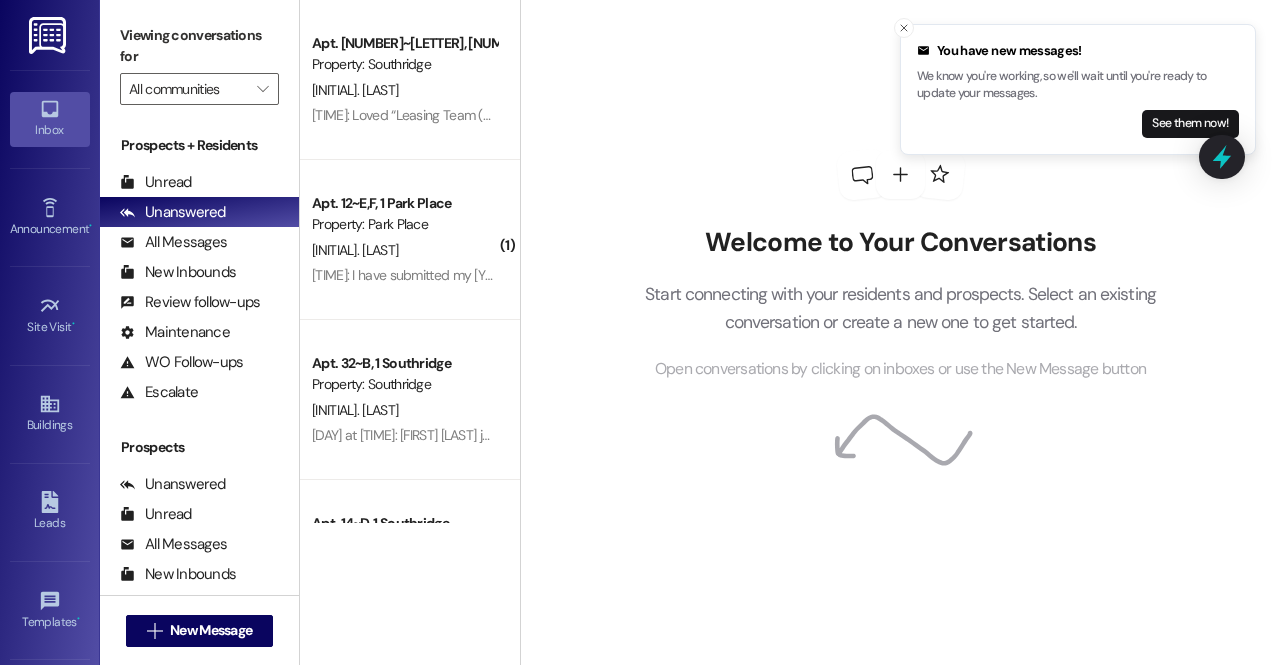 scroll, scrollTop: 0, scrollLeft: 0, axis: both 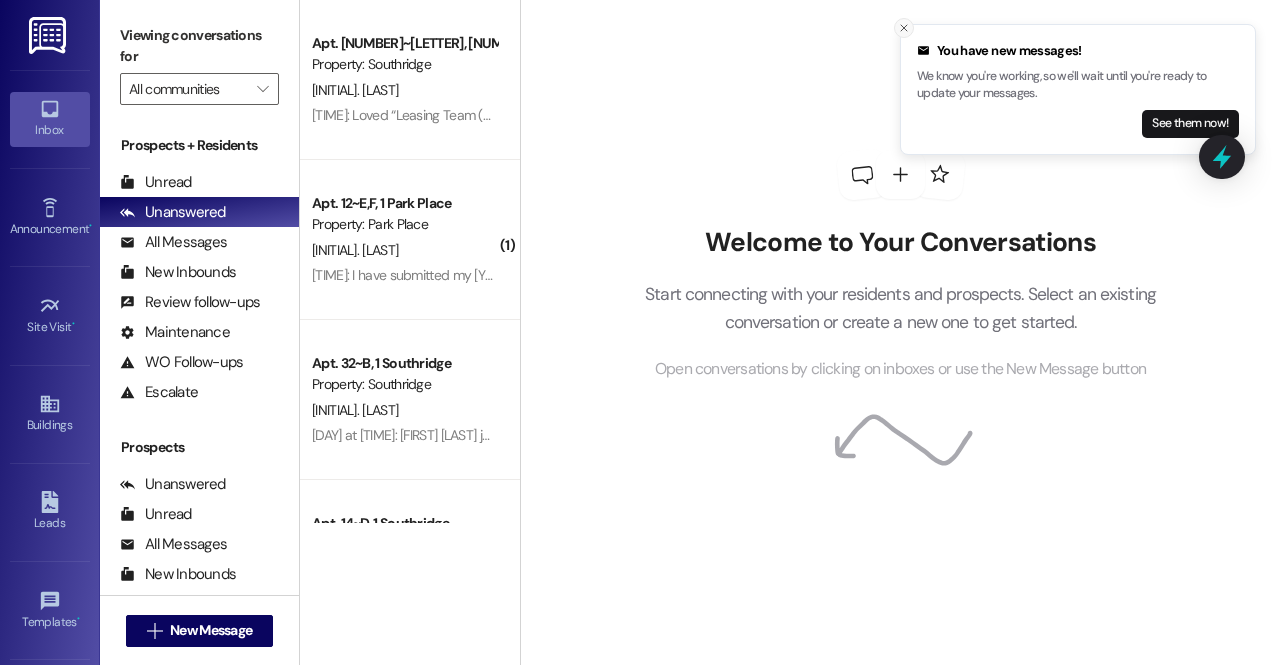 click 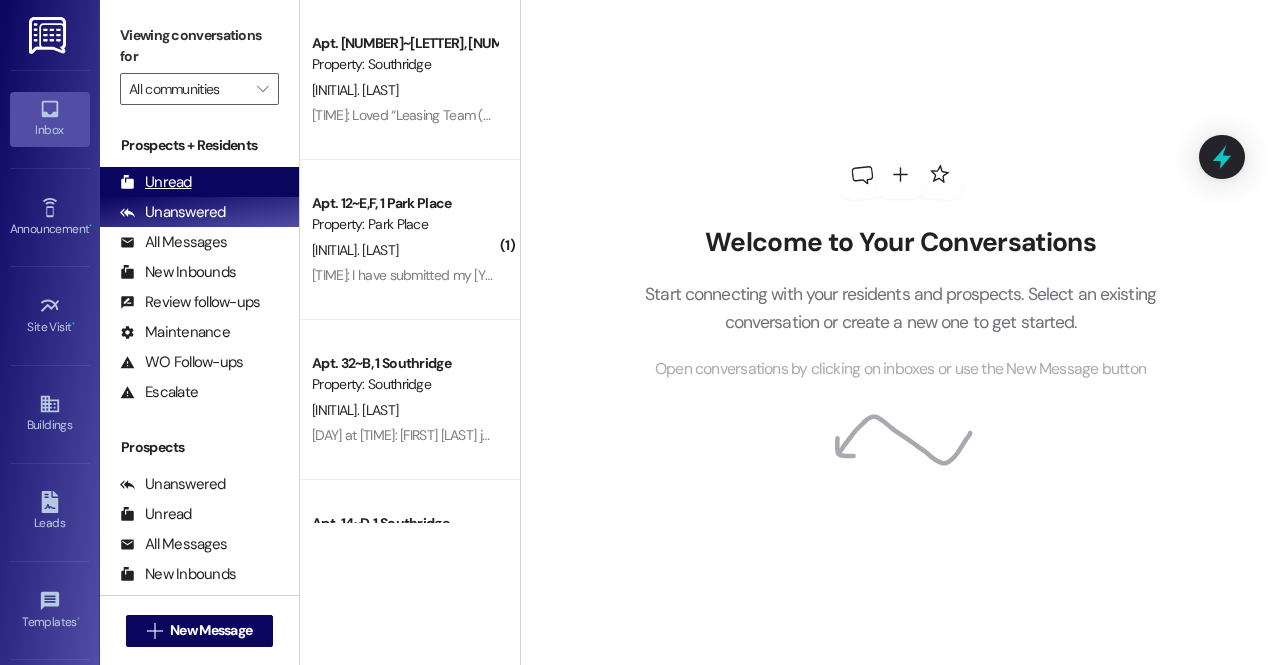 click on "Unread" at bounding box center [156, 182] 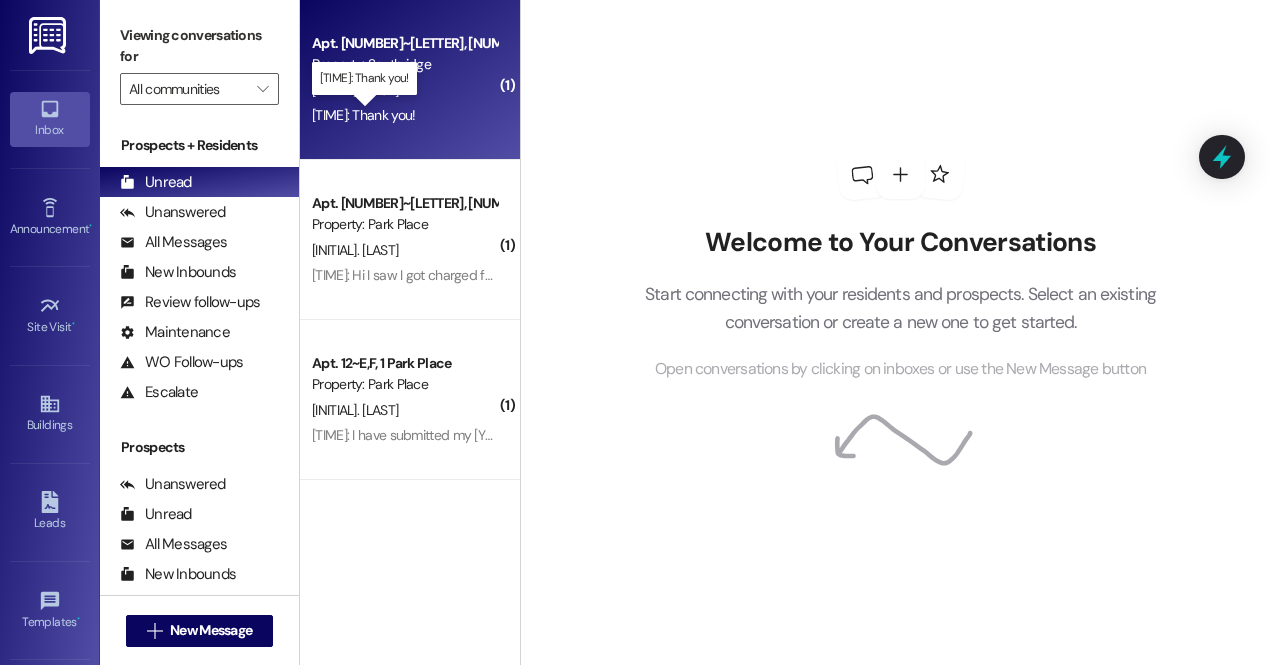 click on "[TIME]: Thank you! [TIME]: Thank you!" at bounding box center [363, 115] 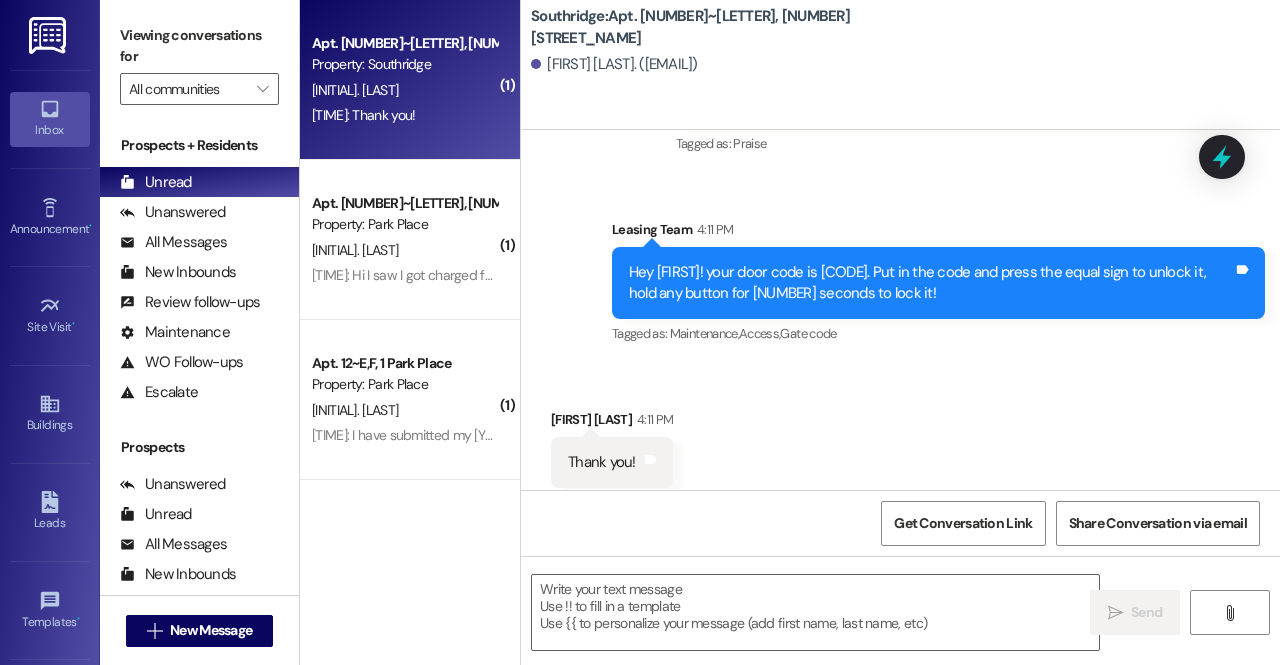 scroll, scrollTop: 9615, scrollLeft: 0, axis: vertical 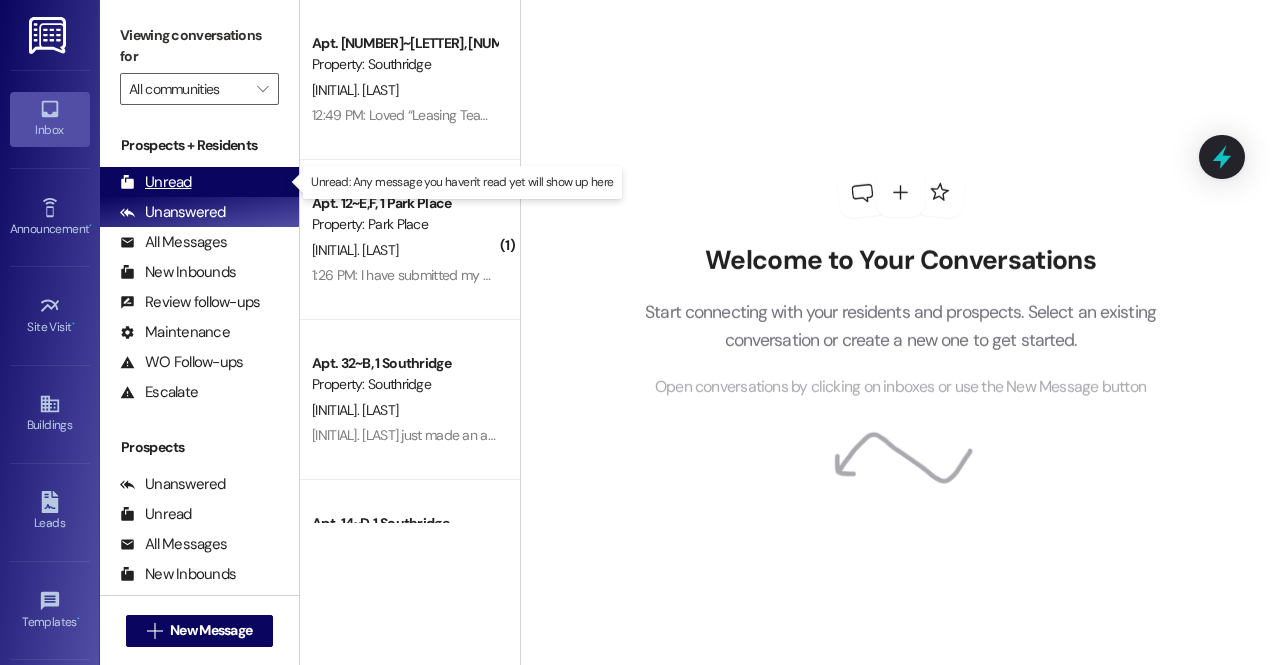 click on "Unread (0)" at bounding box center (199, 182) 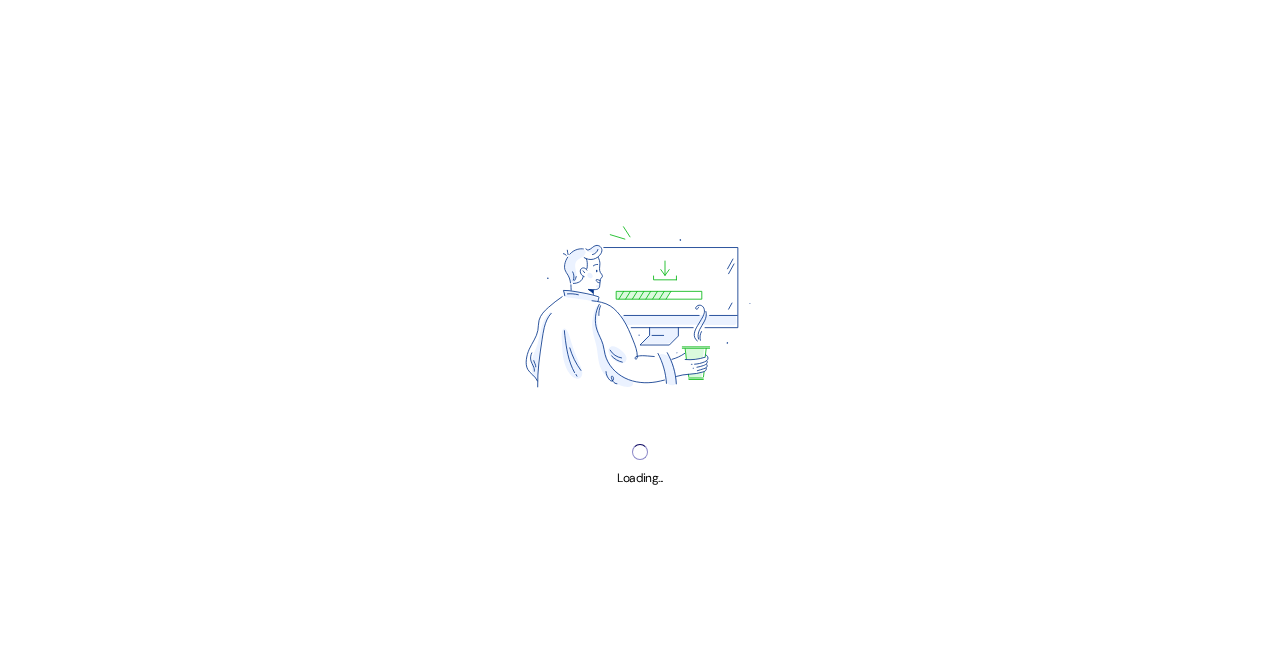 scroll, scrollTop: 0, scrollLeft: 0, axis: both 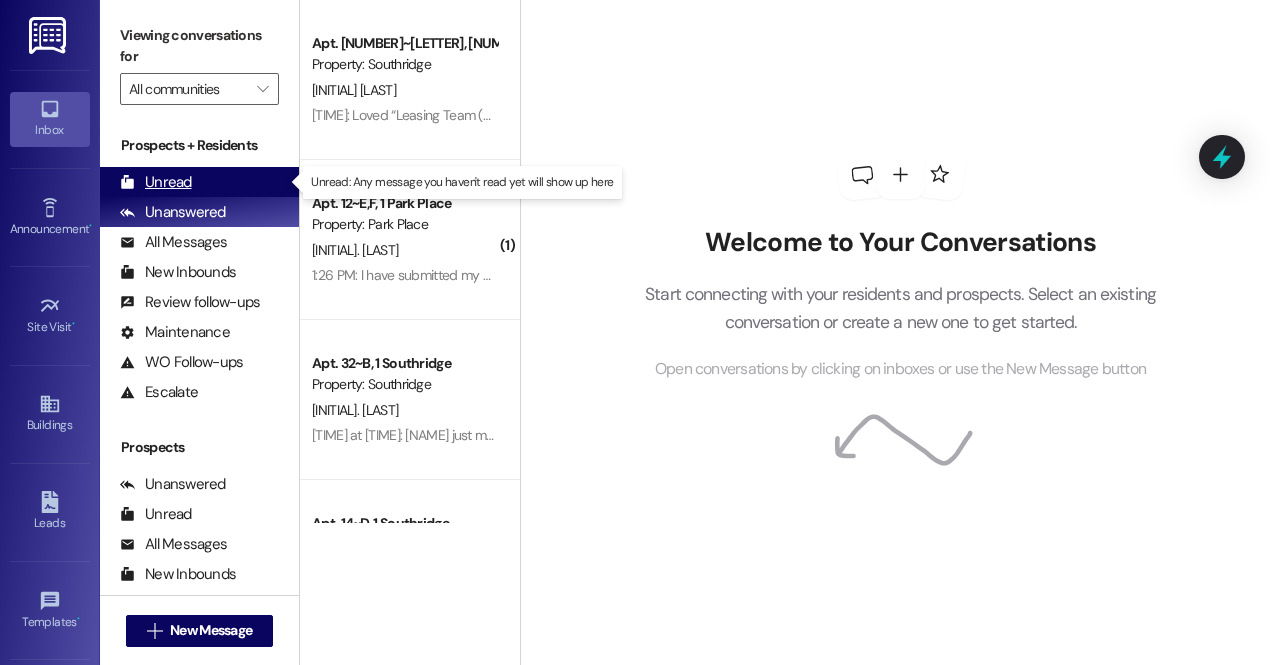 click on "Unread" at bounding box center (156, 182) 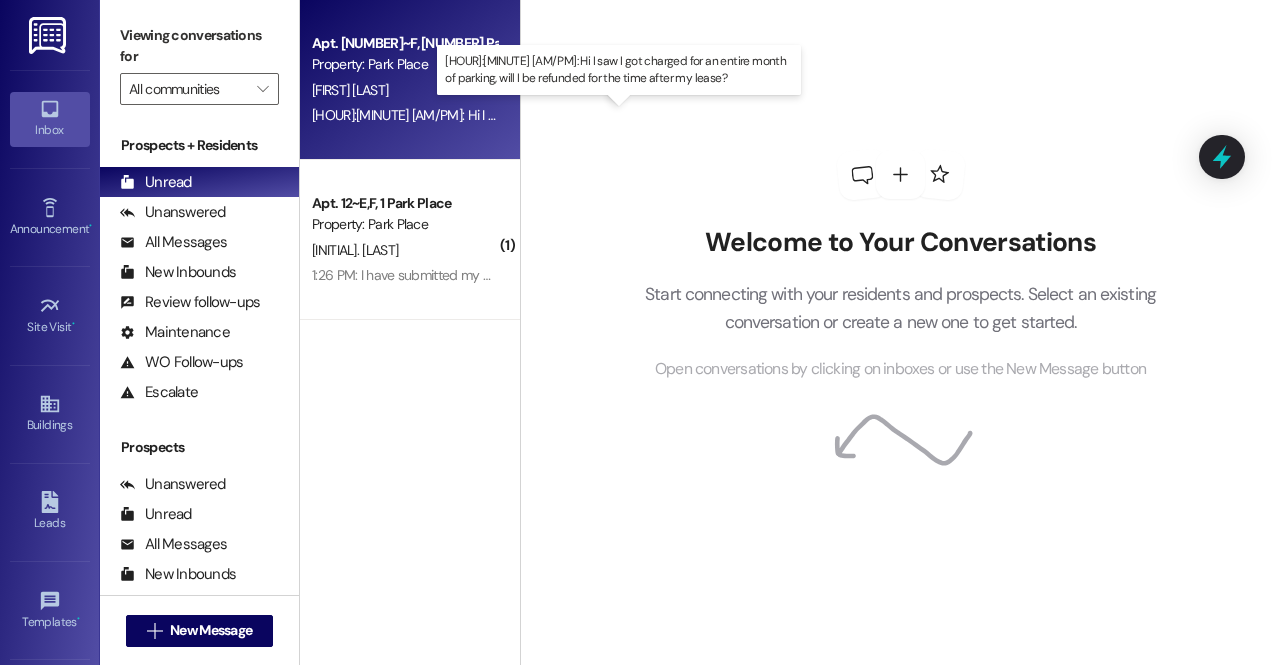 click on "[TIME]: Hi I saw I got charged for an entire month of parking, will I be refunded for the time after my lease? [TIME]: Hi I saw I got charged for an entire month of parking, will I be refunded for the time after my lease?" at bounding box center [673, 115] 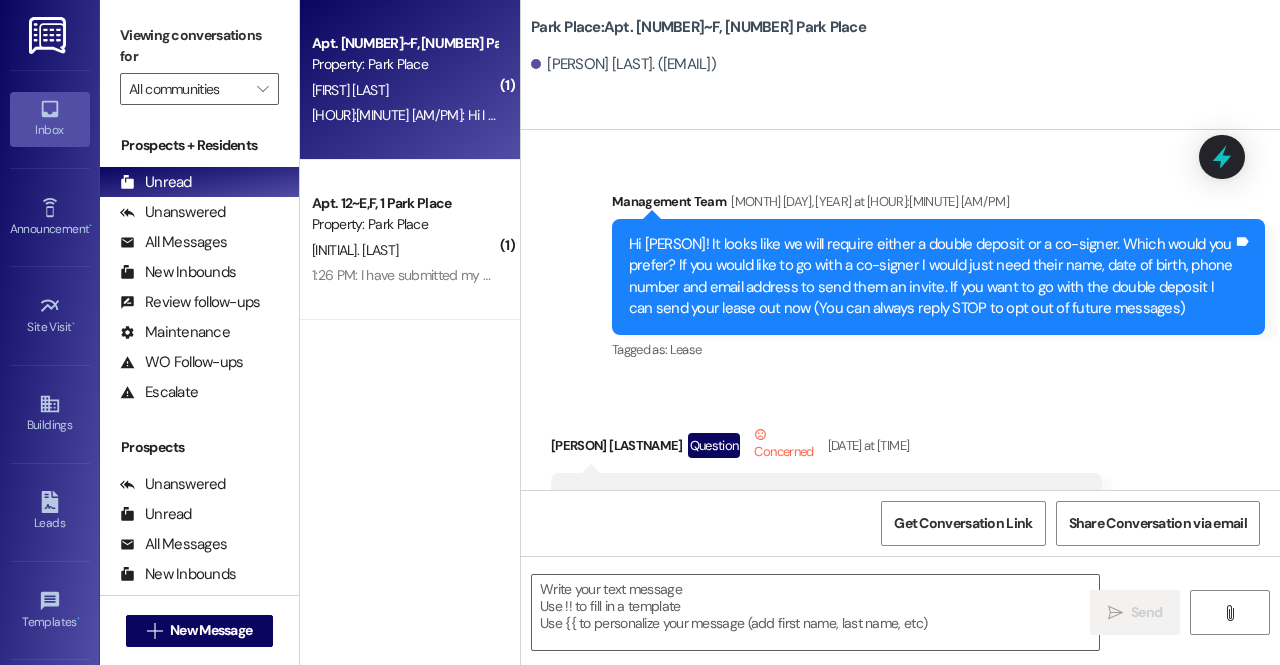scroll, scrollTop: 43245, scrollLeft: 0, axis: vertical 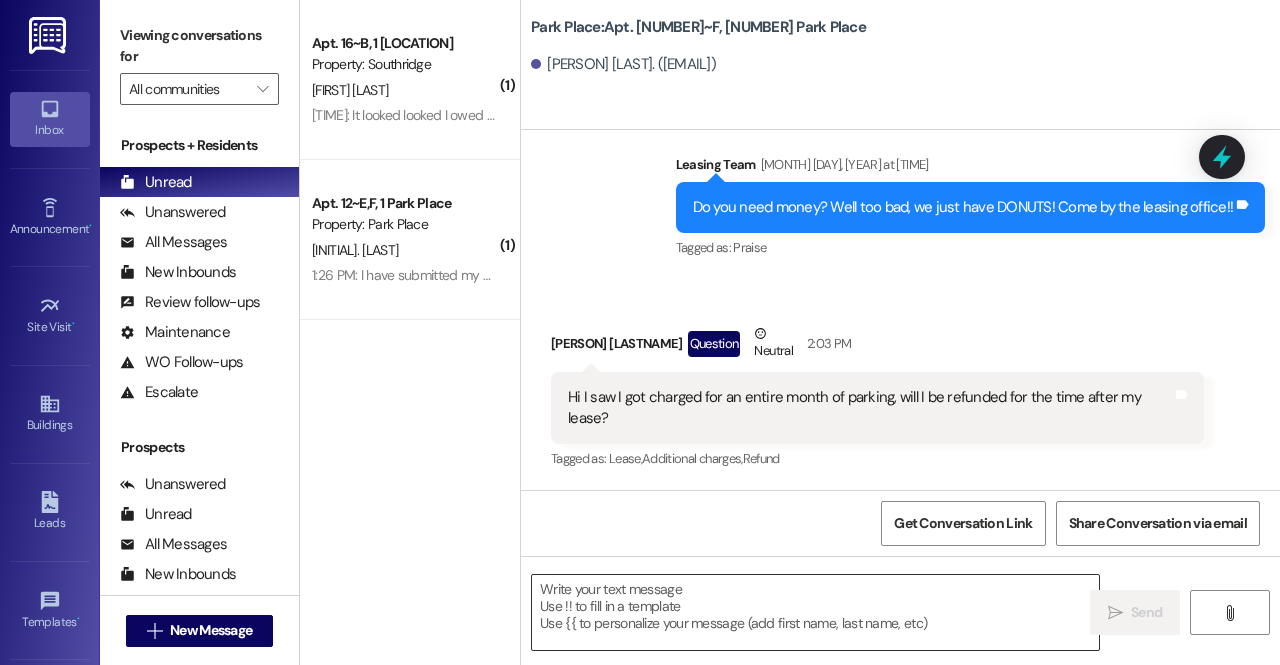 click at bounding box center (815, 612) 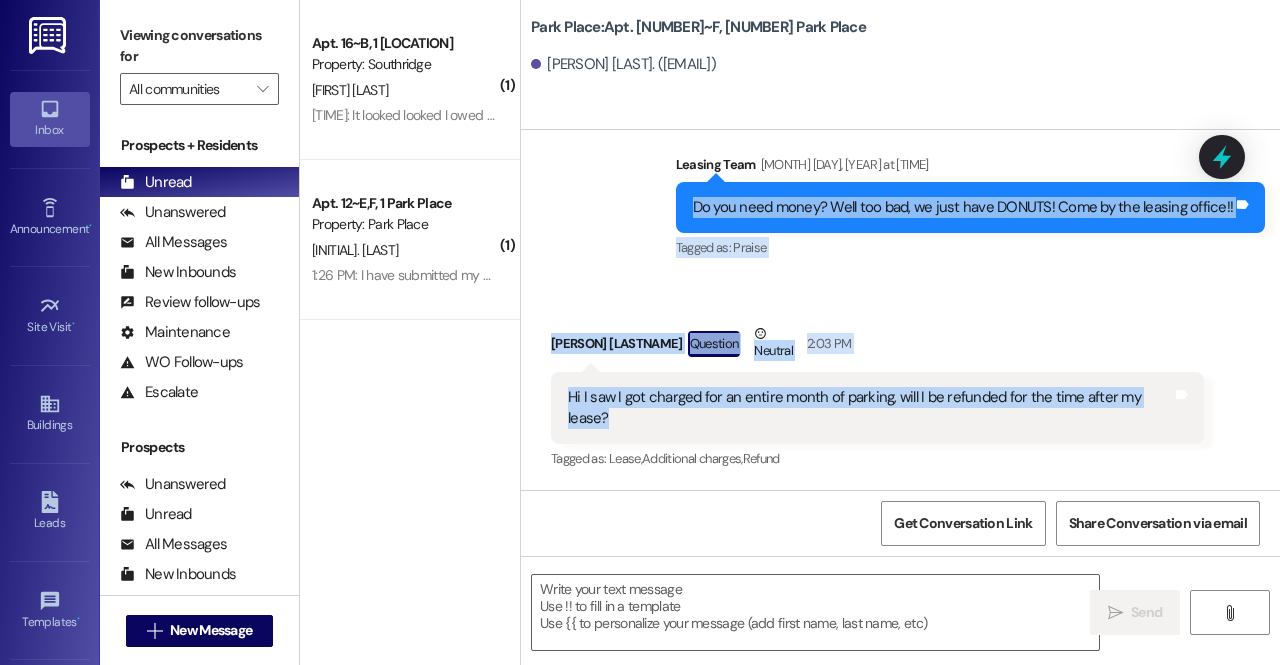drag, startPoint x: 620, startPoint y: 418, endPoint x: 602, endPoint y: 183, distance: 235.68835 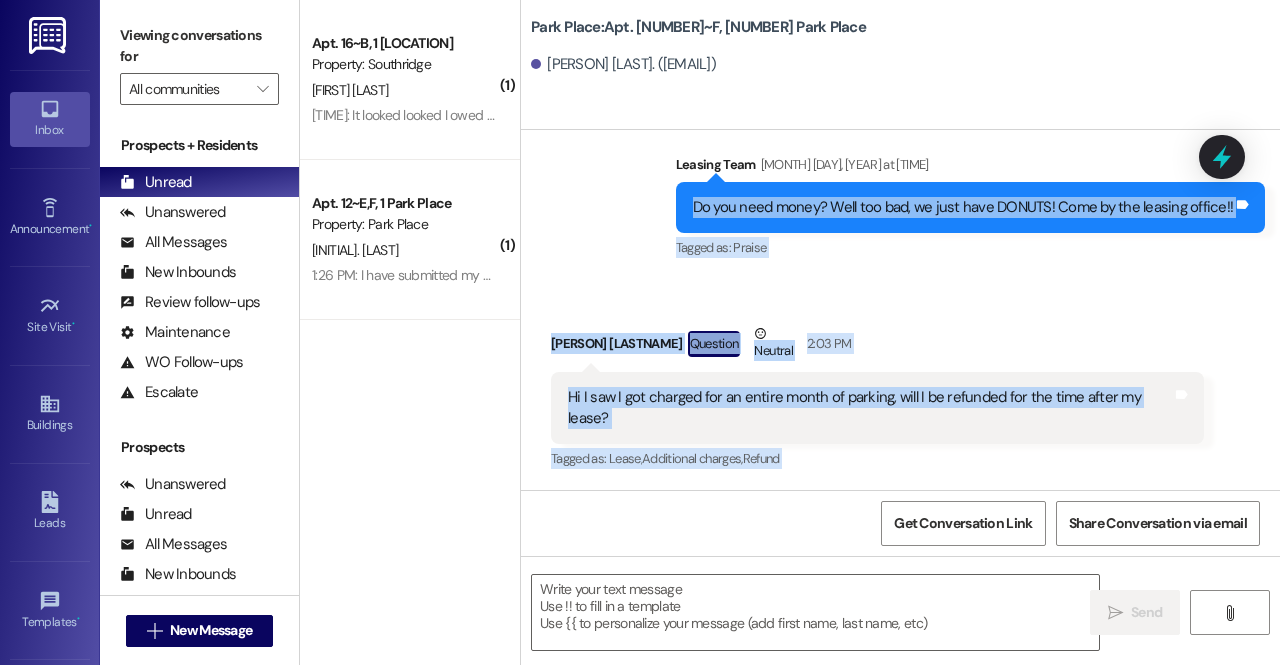 drag, startPoint x: 706, startPoint y: 203, endPoint x: 804, endPoint y: 544, distance: 354.80276 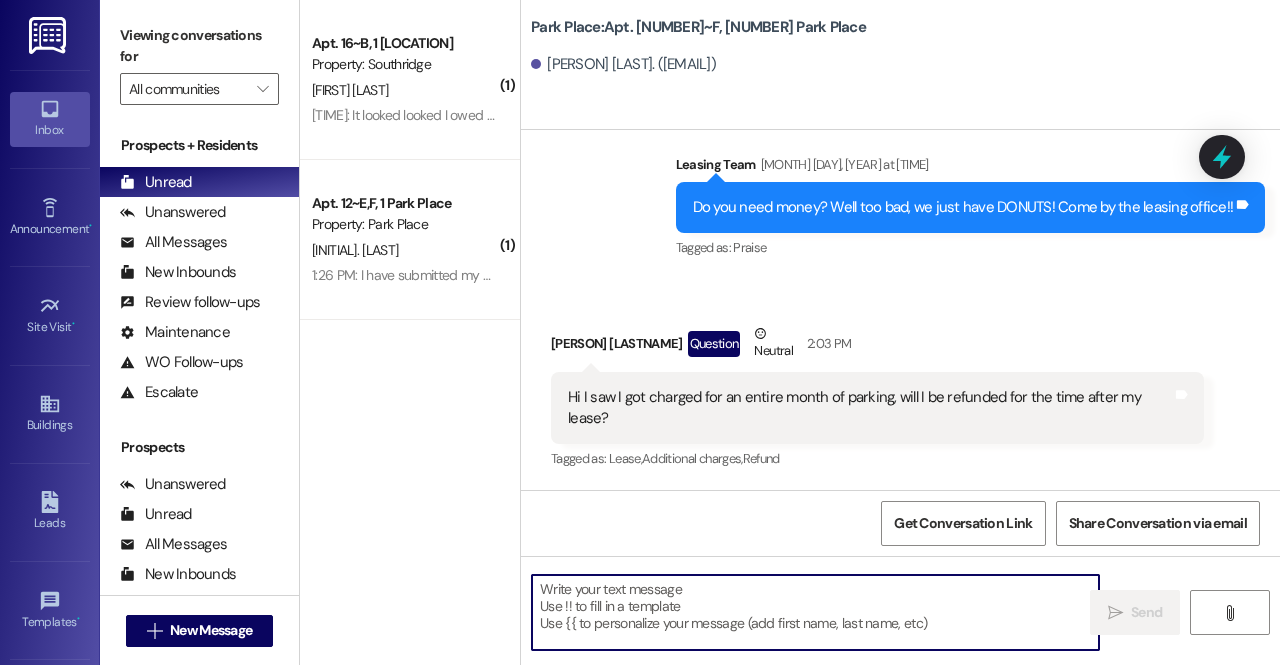 click at bounding box center (815, 612) 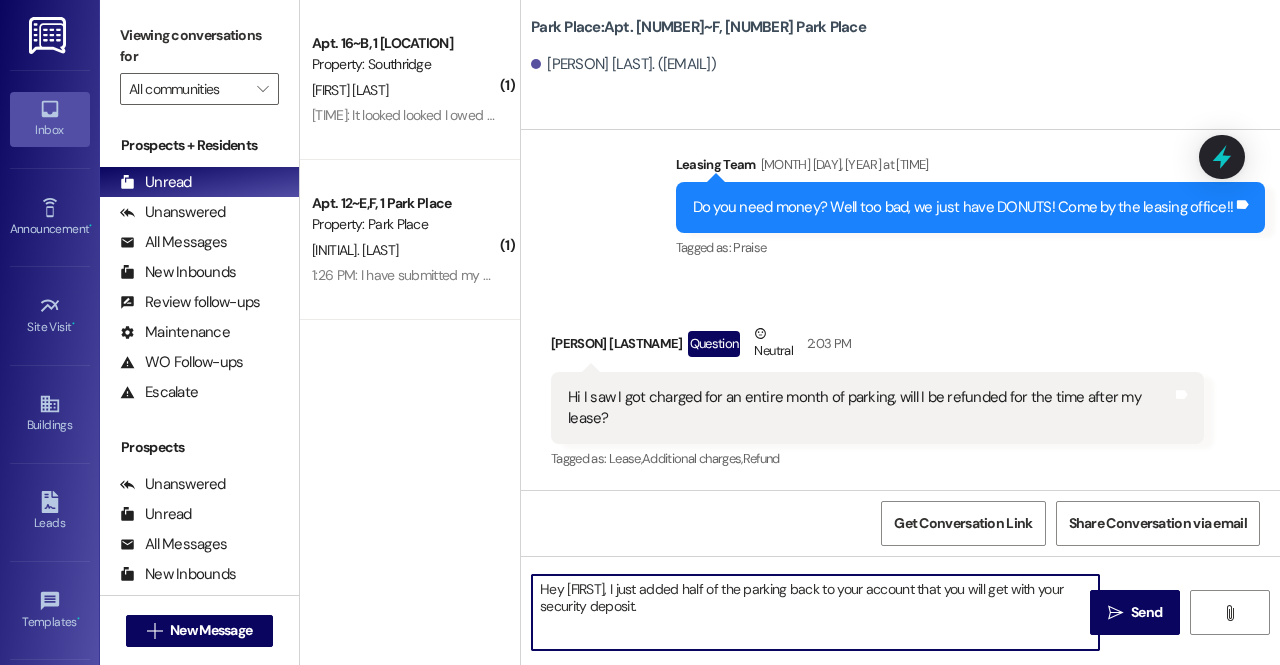type on "Hey [FIRST], I just added half of the parking back to your account that you will get with your security deposit." 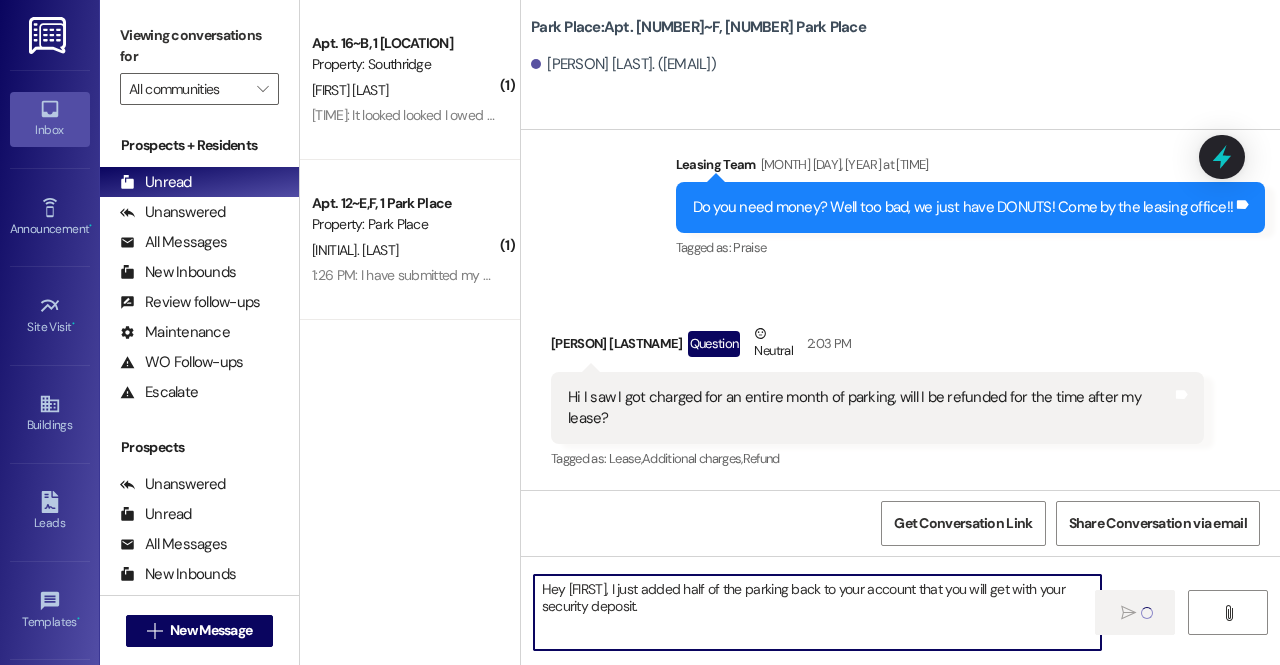 type 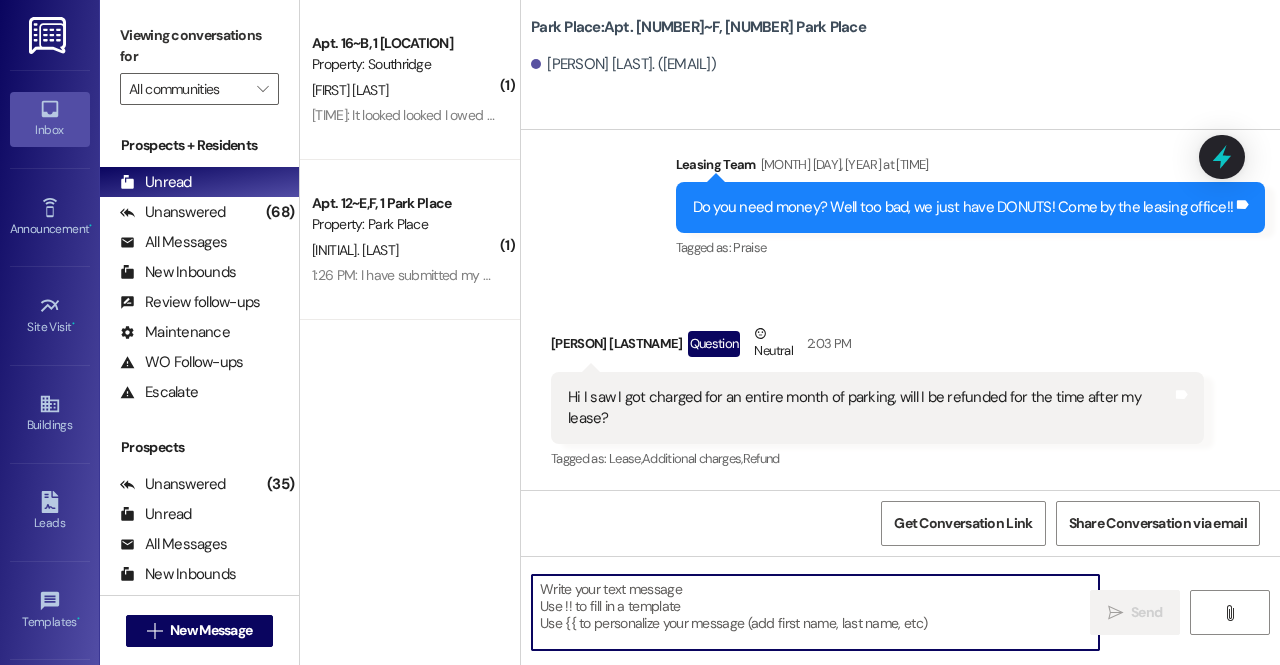 scroll, scrollTop: 43406, scrollLeft: 0, axis: vertical 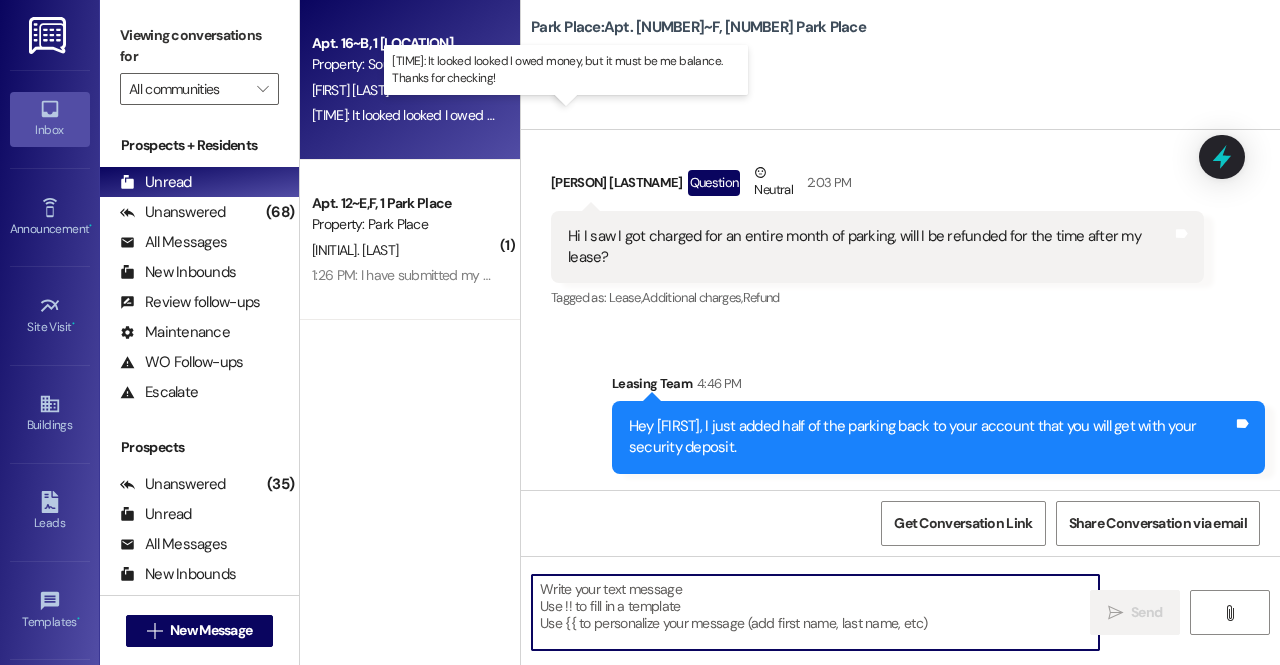 click on "[TIME]: It looked looked I owed money, but it must be me balance. Thanks for checking! [TIME]: It looked looked I owed money, but it must be me balance. Thanks for checking!" at bounding box center (561, 115) 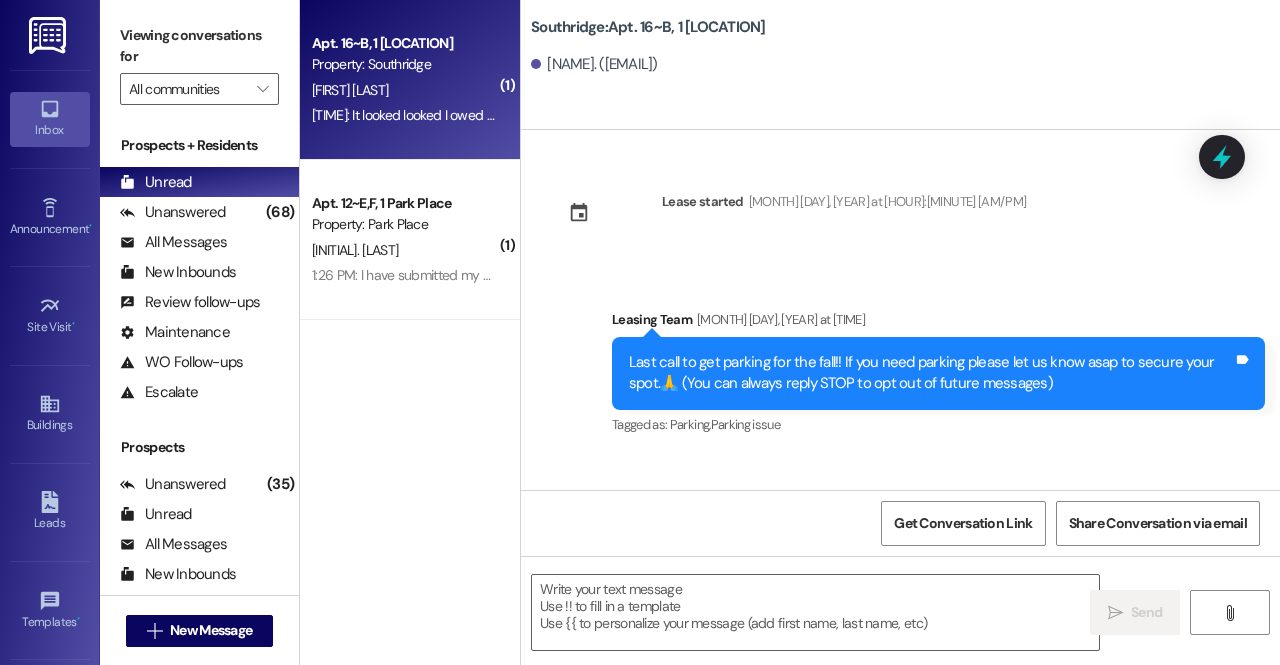 scroll, scrollTop: 9362, scrollLeft: 0, axis: vertical 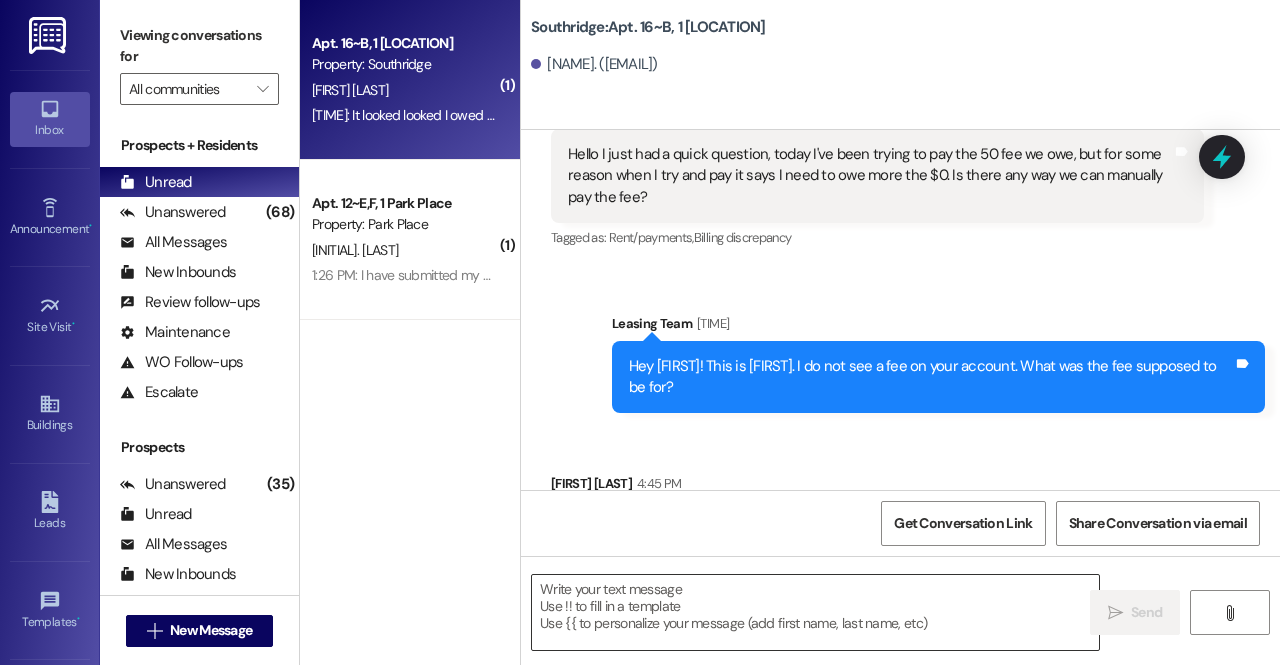 click at bounding box center [815, 612] 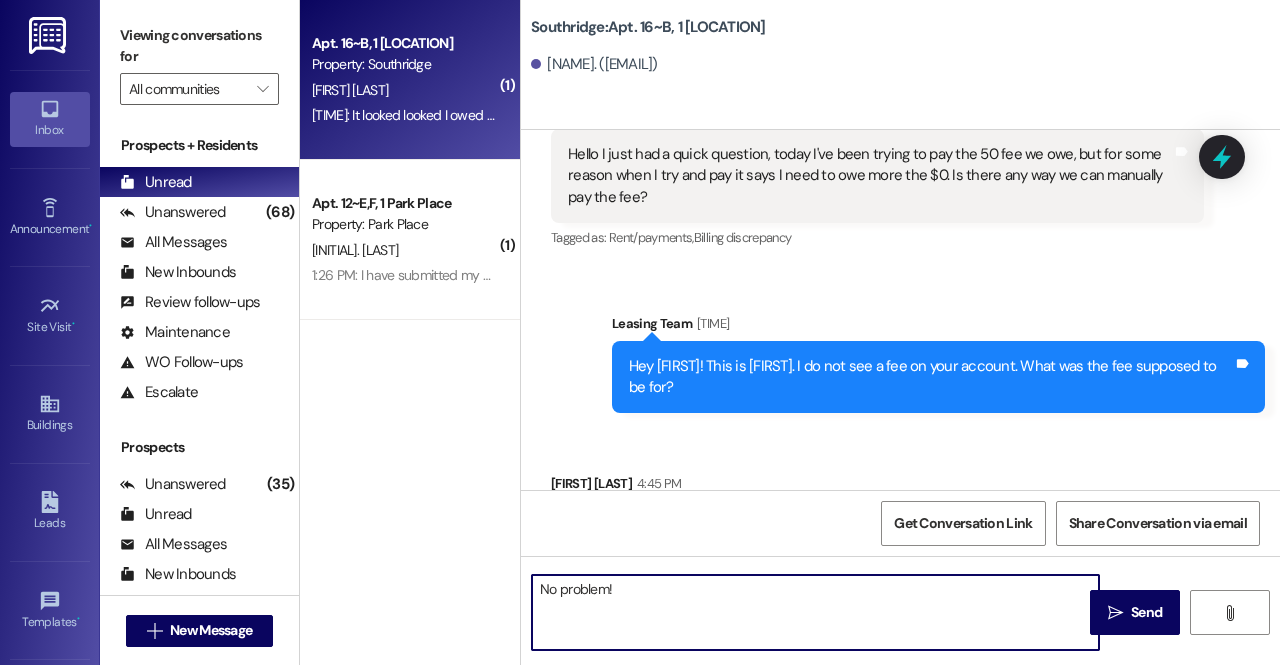 type on "No problem!" 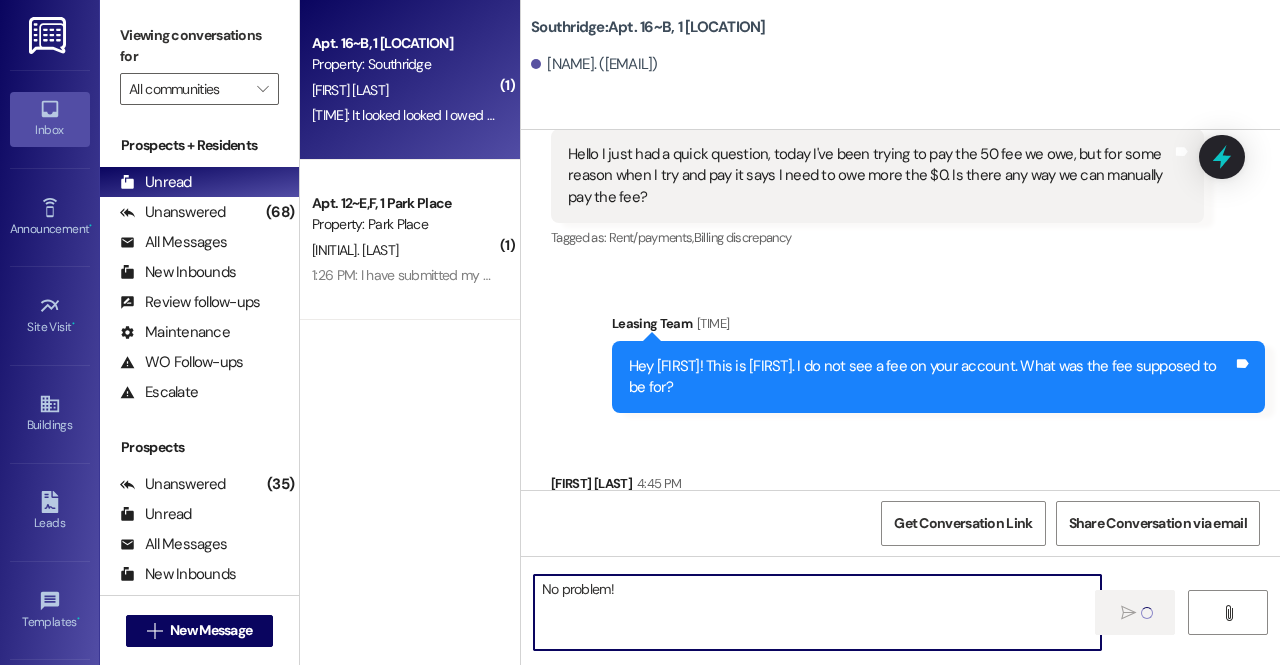 type 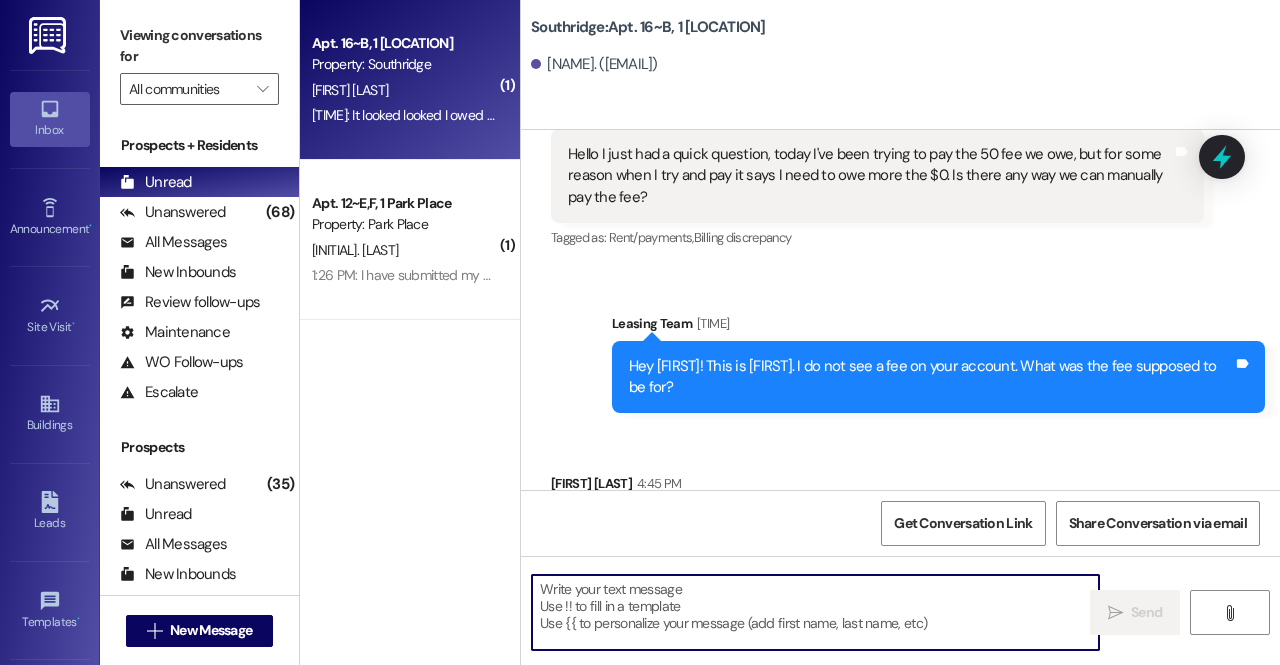 scroll, scrollTop: 9362, scrollLeft: 0, axis: vertical 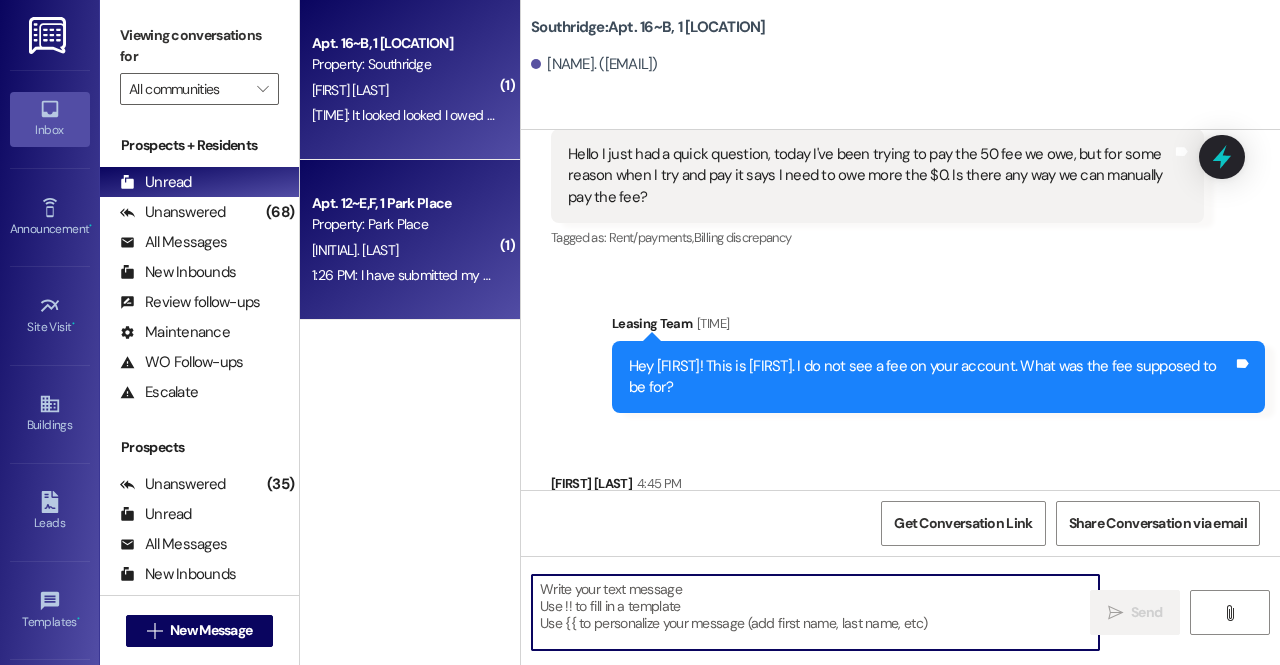 click on "[INITIAL]. [LAST]" at bounding box center [404, 250] 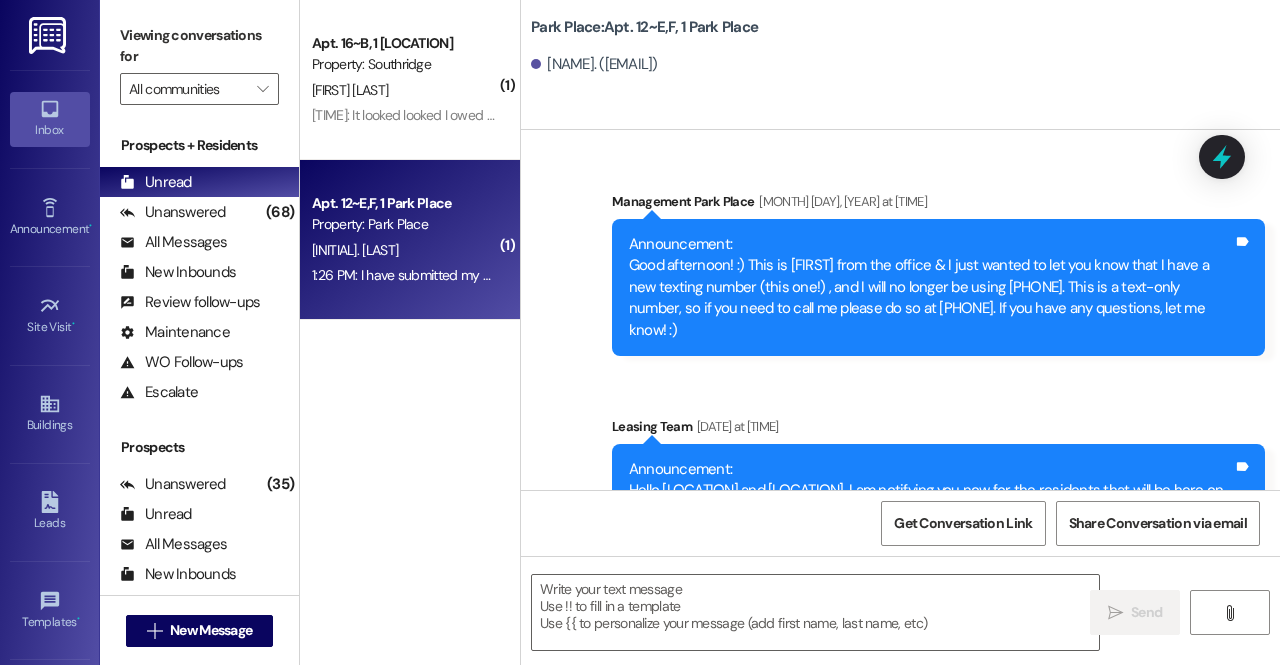 scroll, scrollTop: 112940, scrollLeft: 0, axis: vertical 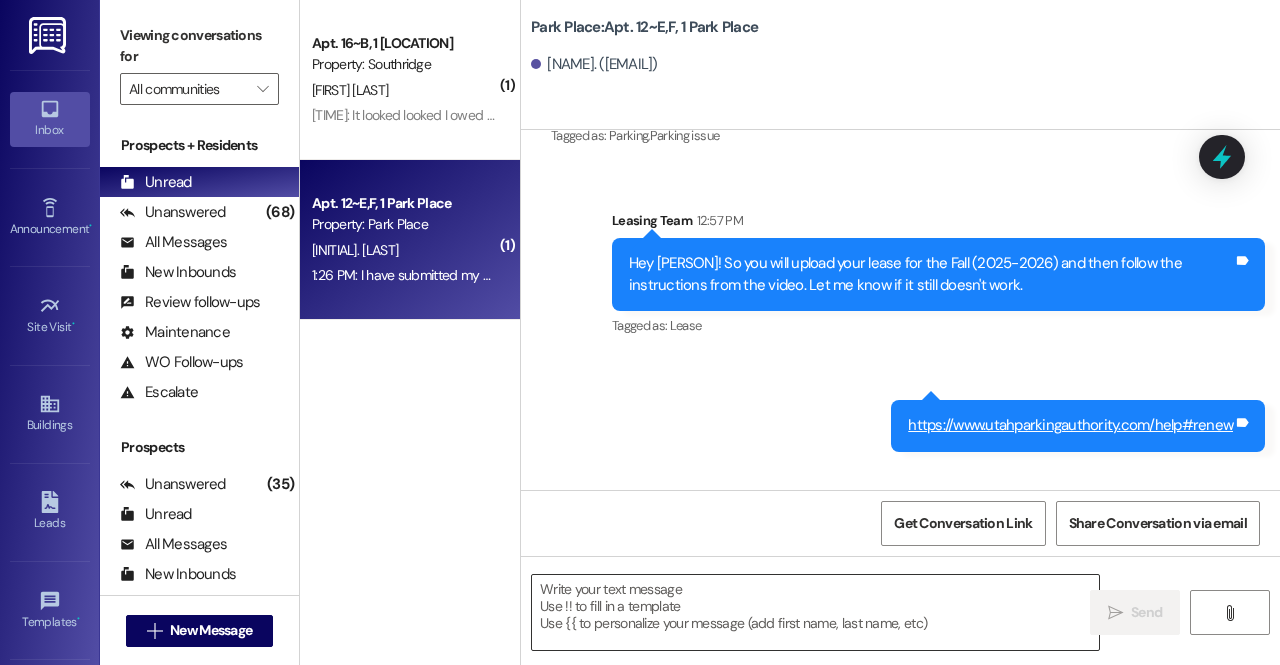 click at bounding box center (815, 612) 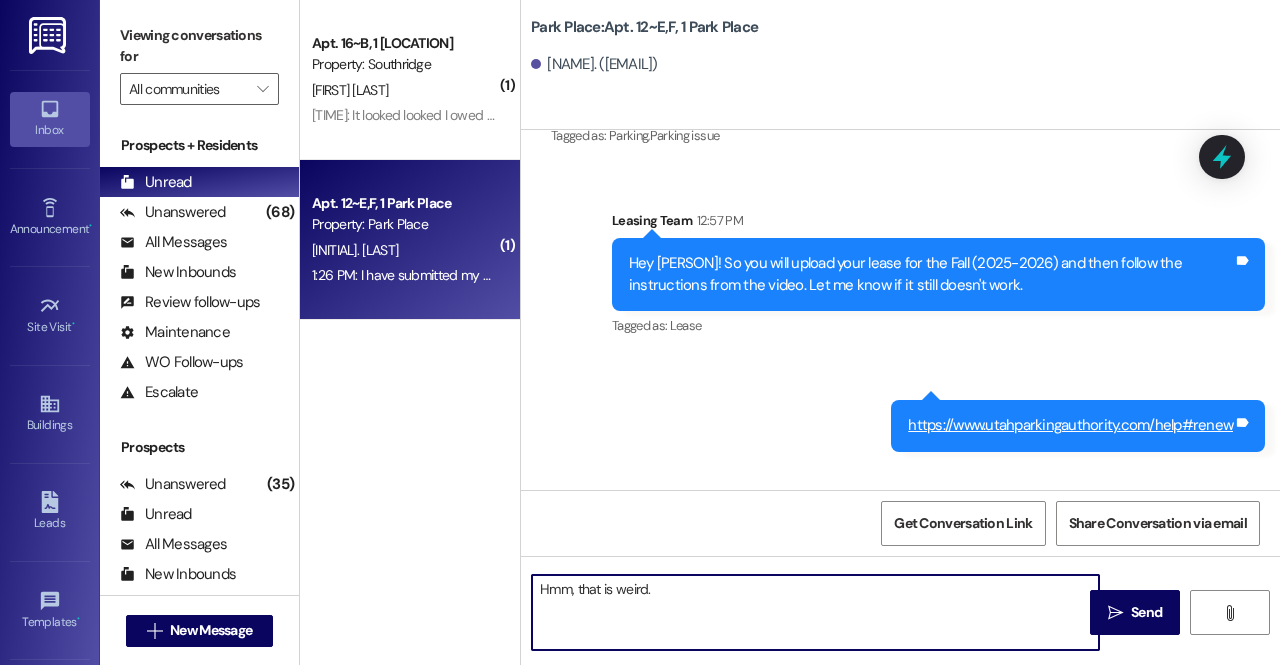 type on "Hmm, that is weird." 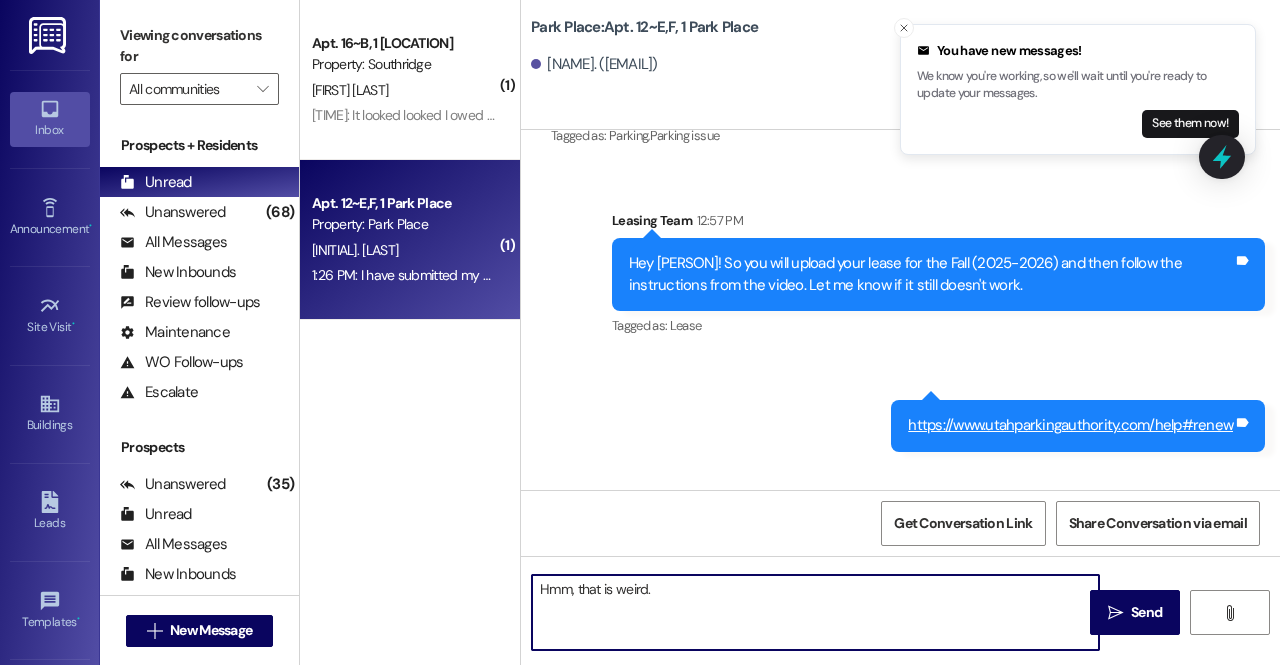 drag, startPoint x: 781, startPoint y: 616, endPoint x: 419, endPoint y: 569, distance: 365.03836 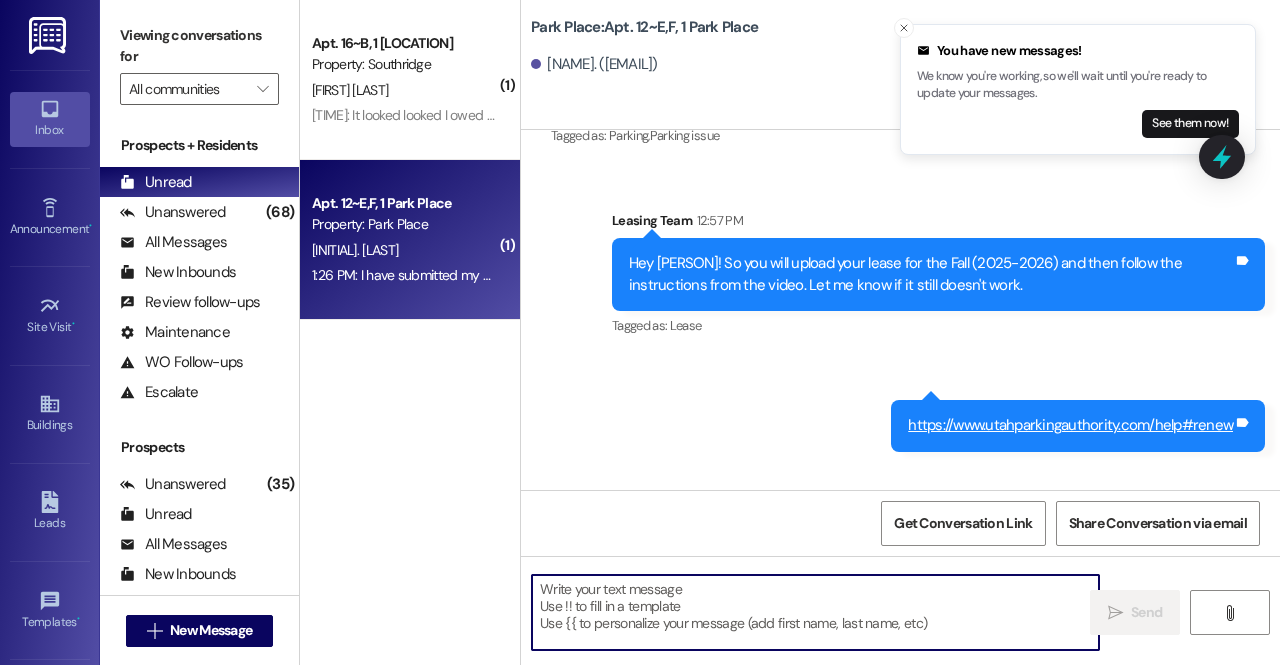 click at bounding box center (815, 612) 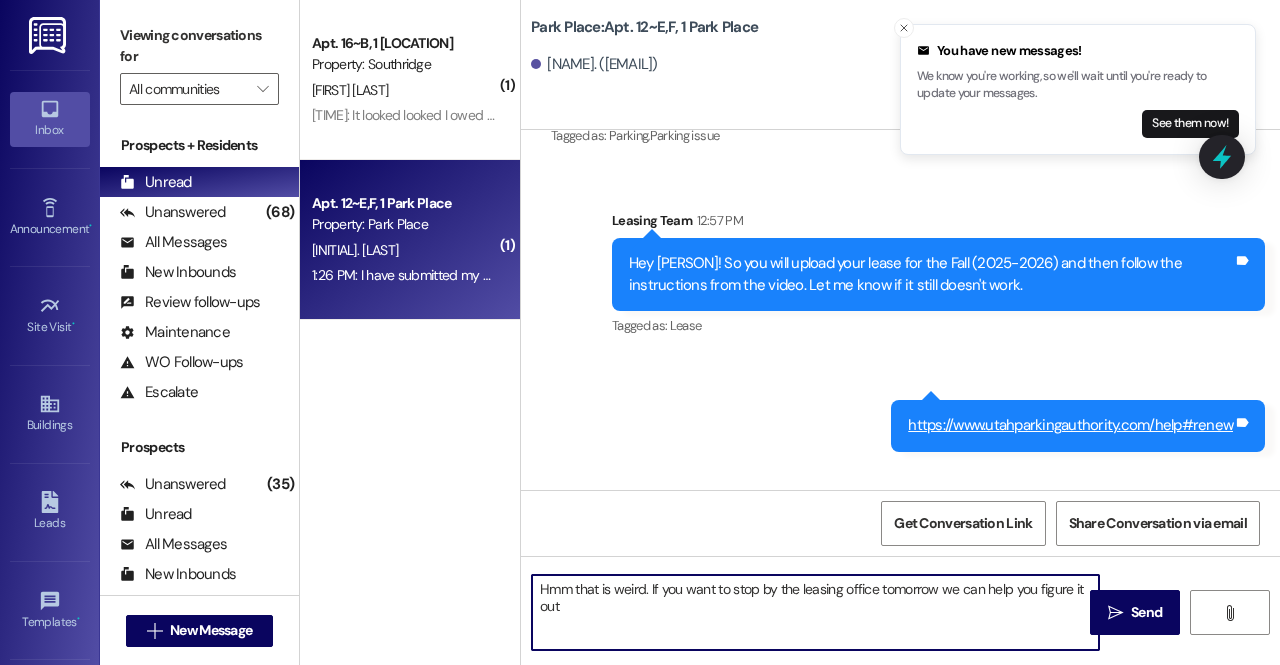 type on "Hmm that is weird. If you want to stop by the leasing office tomorrow we can help you figure it out!" 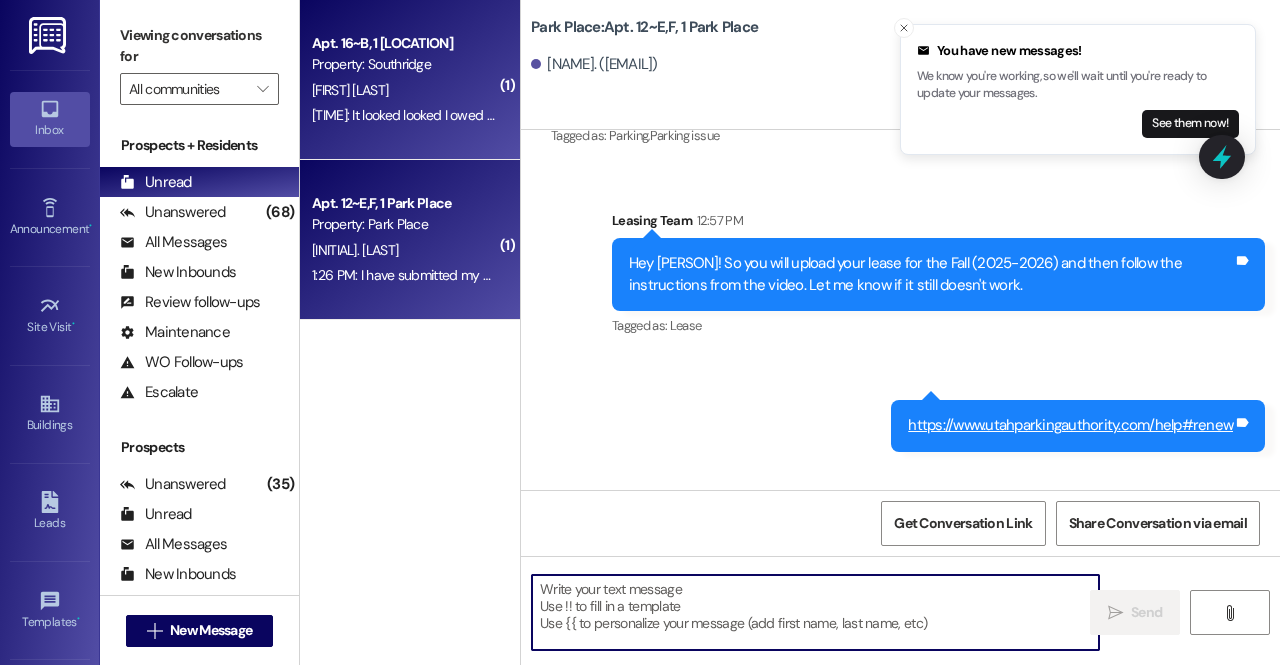 click on "[TIME]: It looked looked I owed money, but it must be me balance. Thanks for checking! [TIME]: It looked looked I owed money, but it must be me balance. Thanks for checking!" at bounding box center [561, 115] 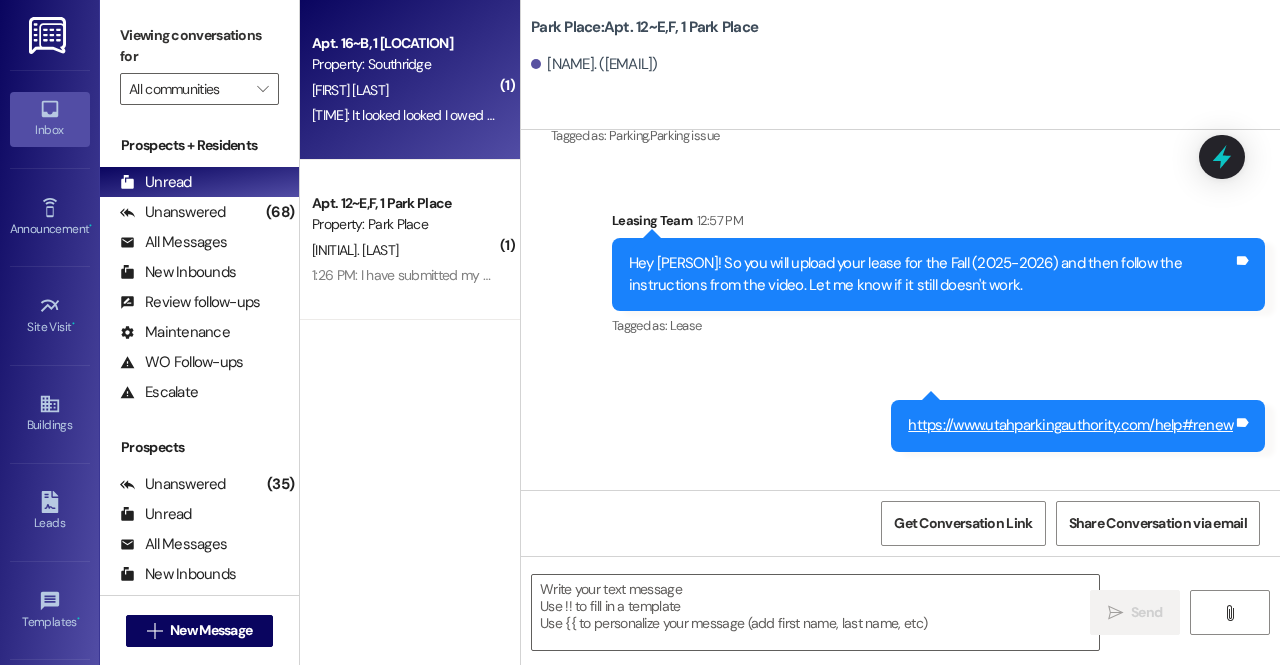 scroll, scrollTop: 112940, scrollLeft: 0, axis: vertical 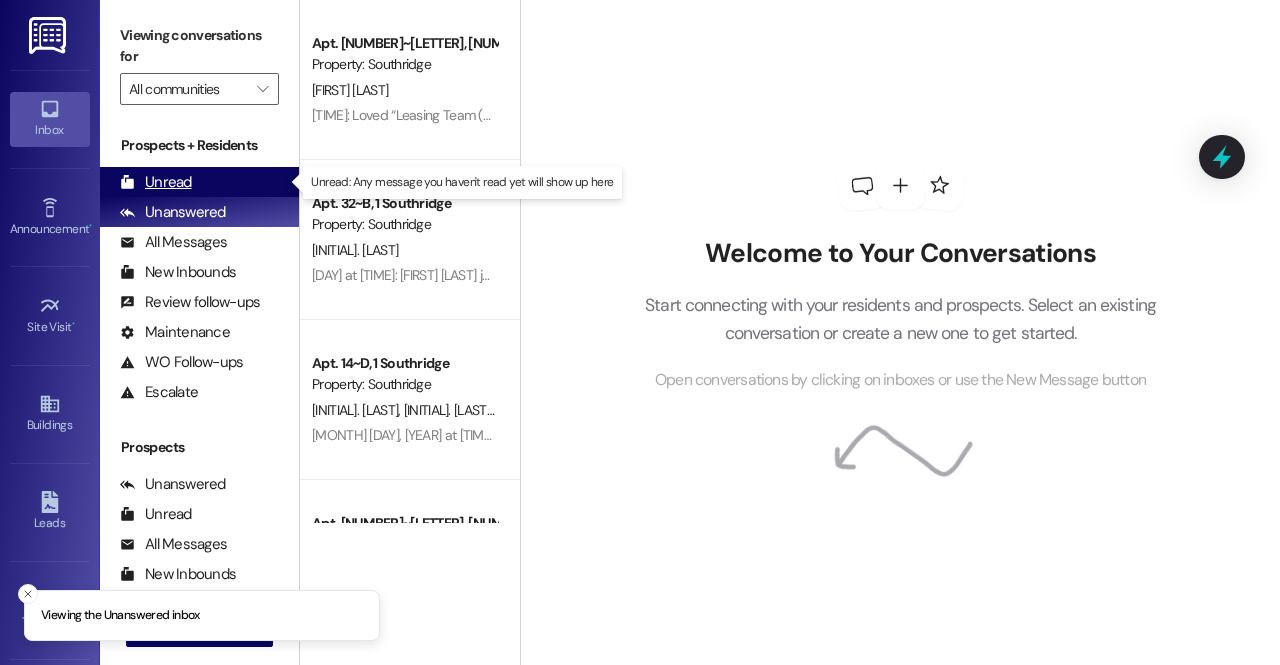 click on "Unread (0)" at bounding box center (199, 182) 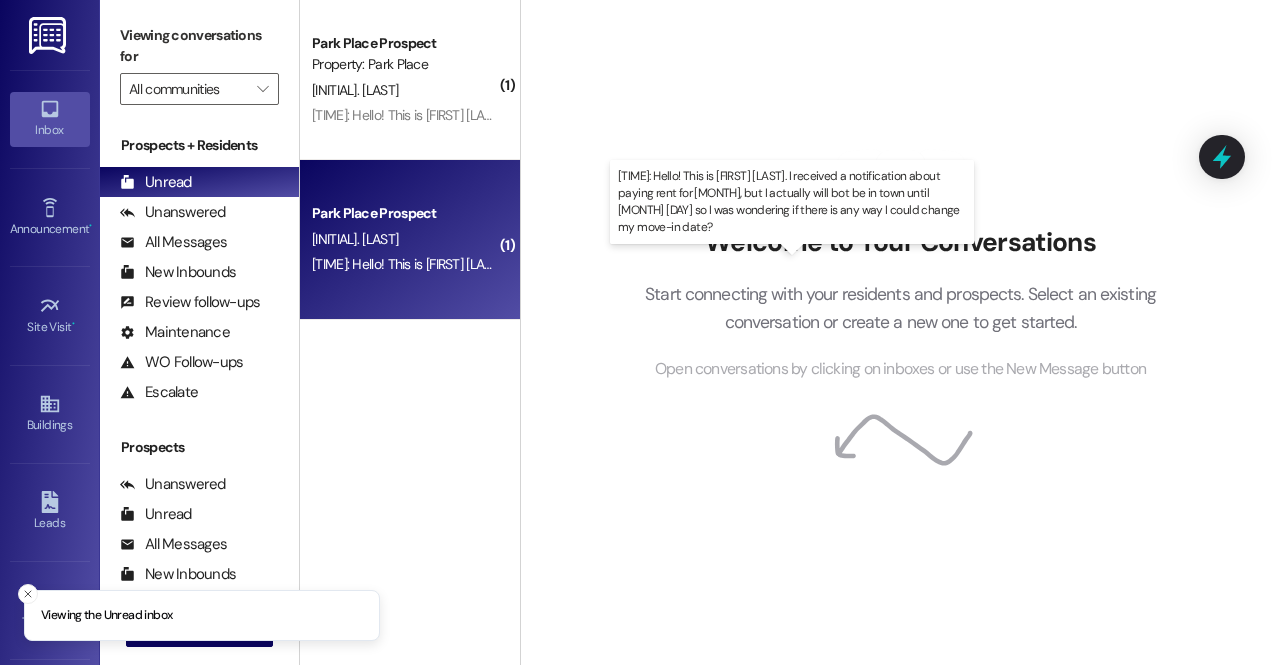 click on "[TIME]: Hello! This is [FIRST] [LAST]. I received a notification about paying rent for August, but I actually will bot be in town until September 1st so I was wondering if there is any way I could change my move-in date? [TIME]: Hello! This is [FIRST] [LAST]. I received a notification about paying rent for August, but I actually will bot be in town until September 1st so I was wondering if there is any way I could change my move-in date?" at bounding box center [932, 264] 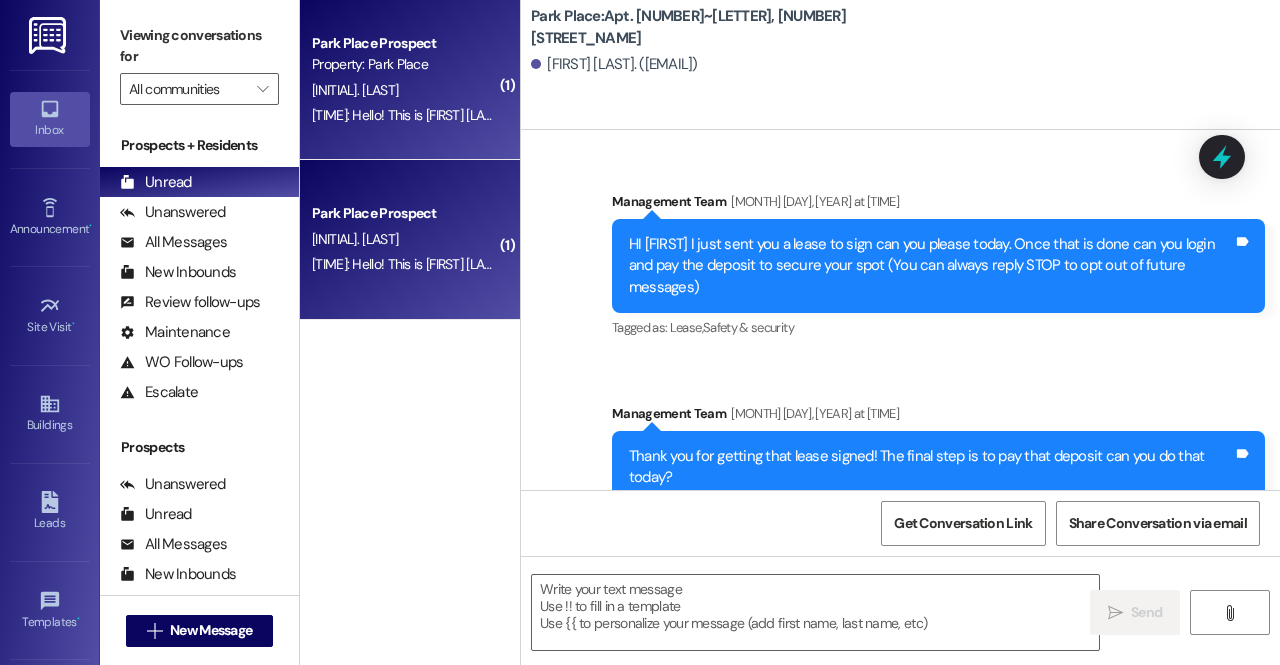 scroll, scrollTop: 29632, scrollLeft: 0, axis: vertical 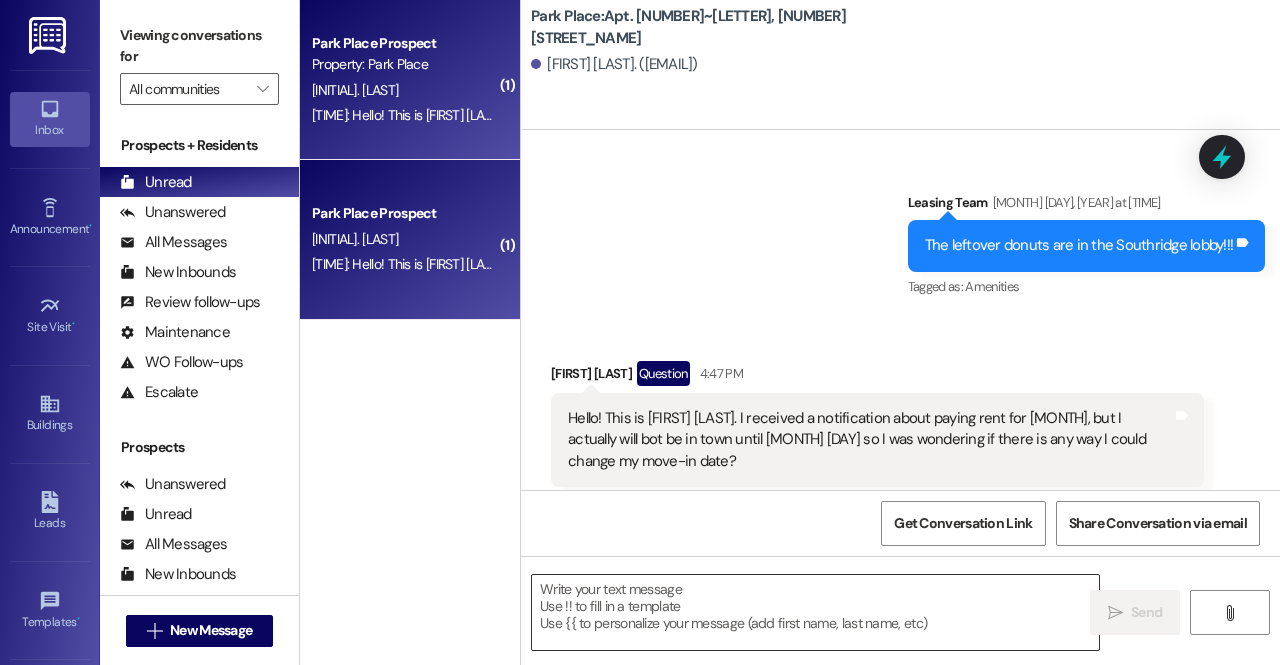 click at bounding box center (815, 612) 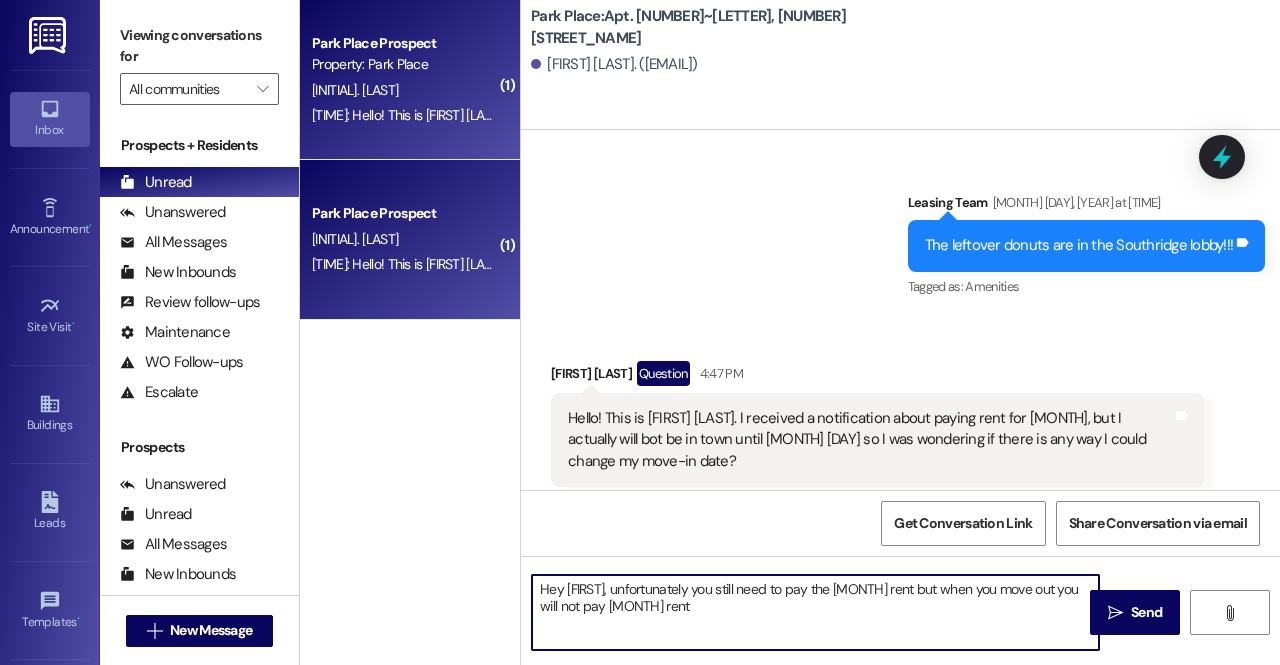 type on "Hey Megan, unfortunately you still need to pay the August rent but when you move out you will not pay August rent." 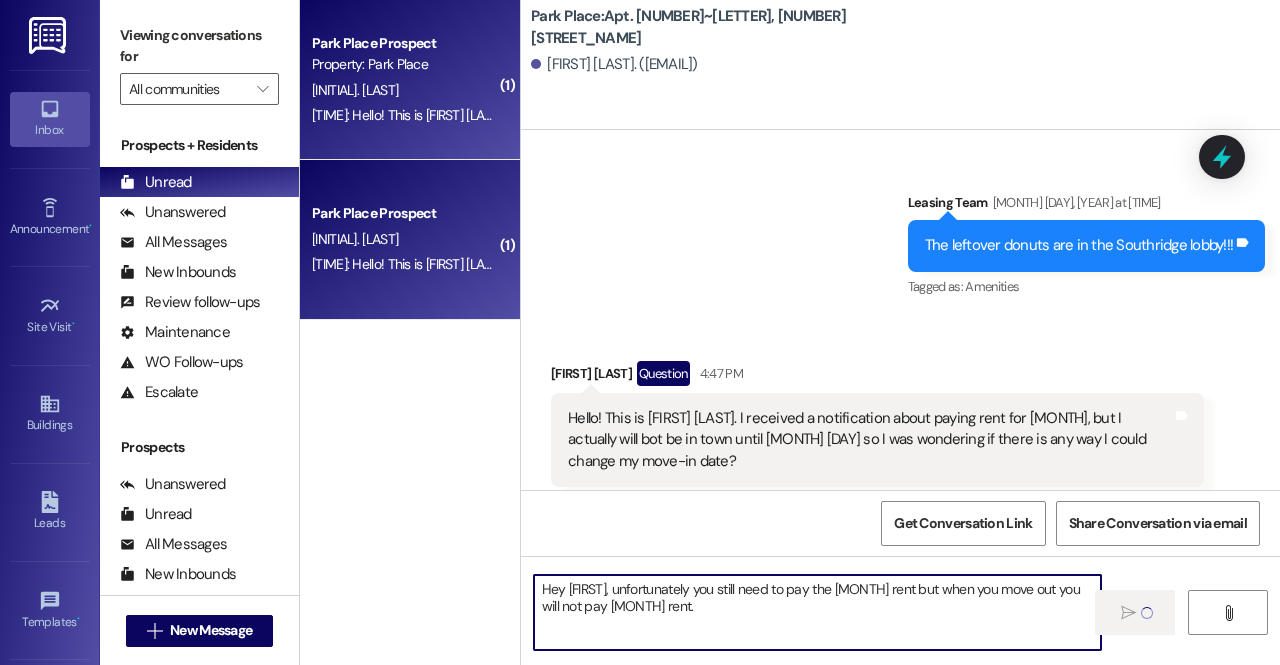type 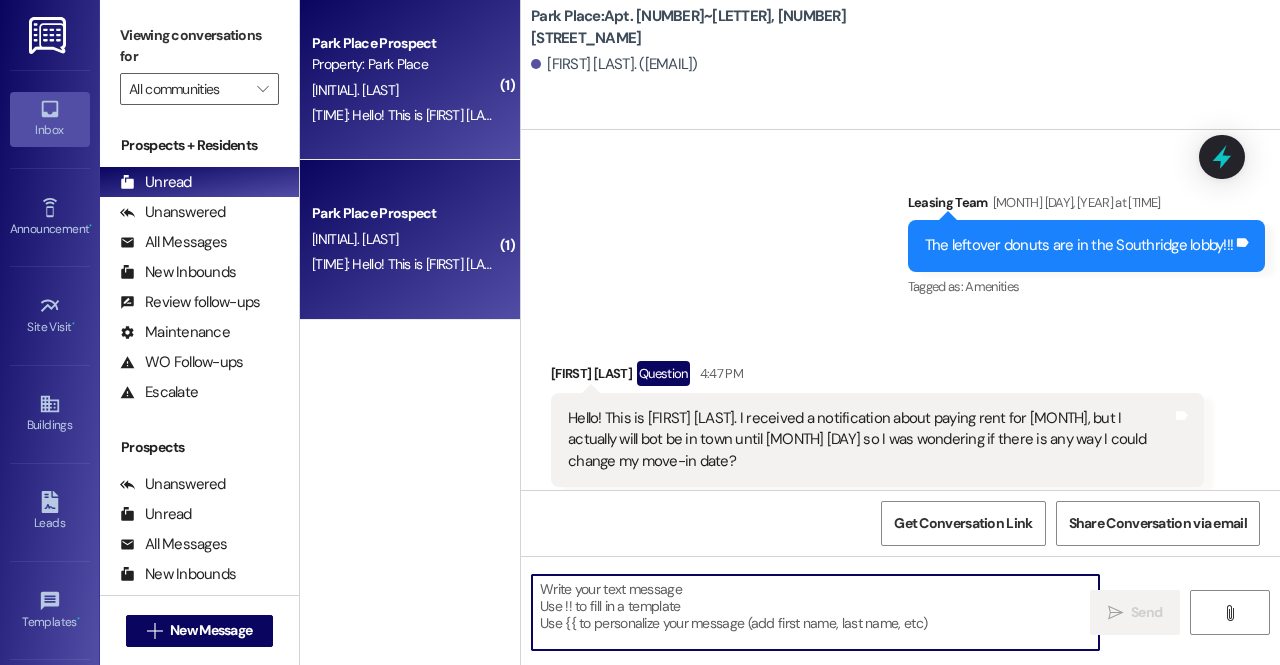 scroll, scrollTop: 29794, scrollLeft: 0, axis: vertical 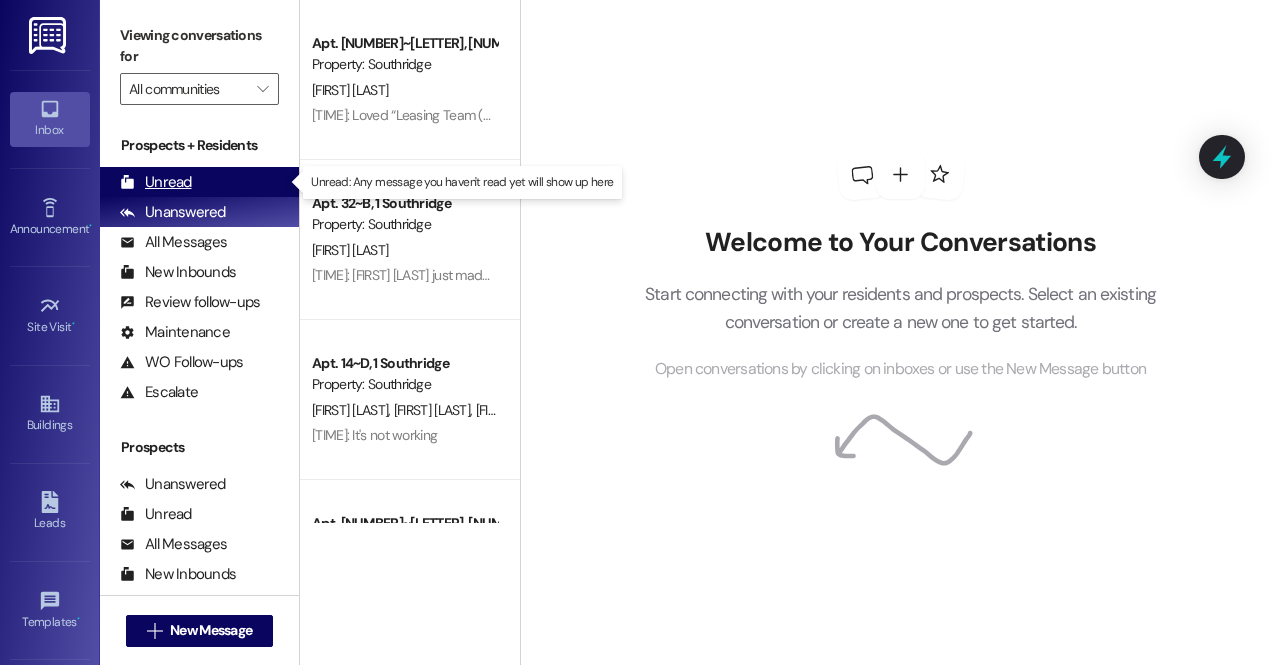 click on "Unread (0)" at bounding box center (199, 182) 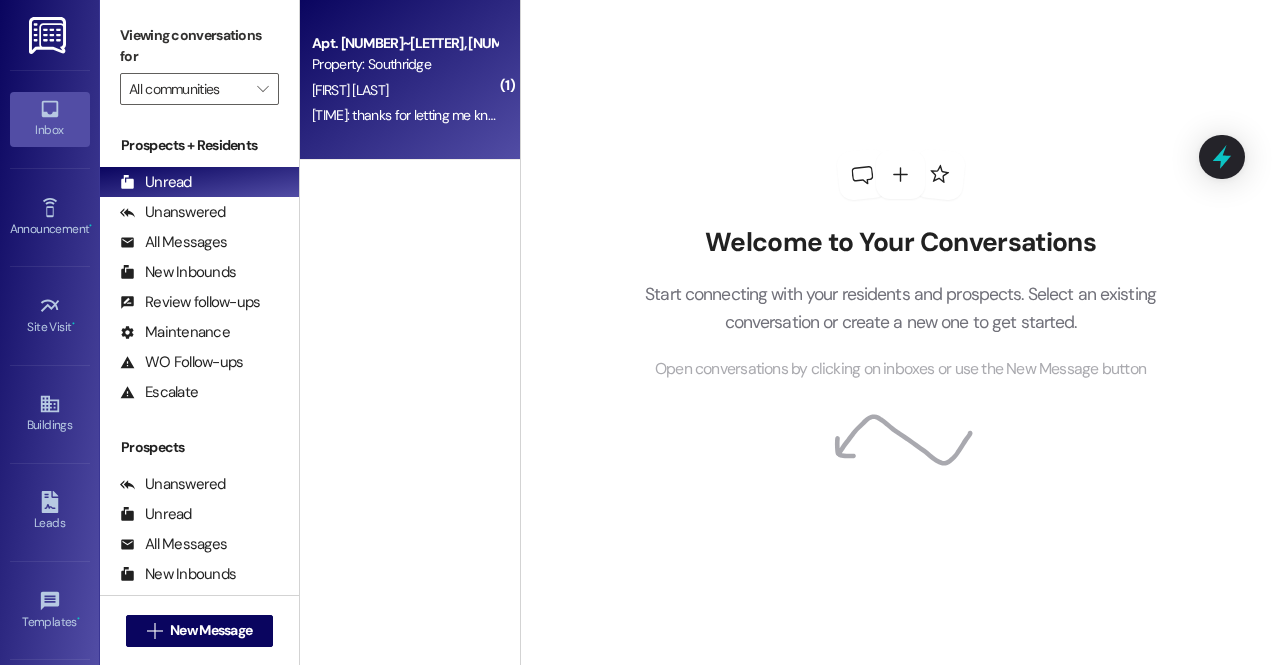 click on "[TIME]: thanks for letting me know! [TIME]: thanks for letting me know!" at bounding box center (510, 115) 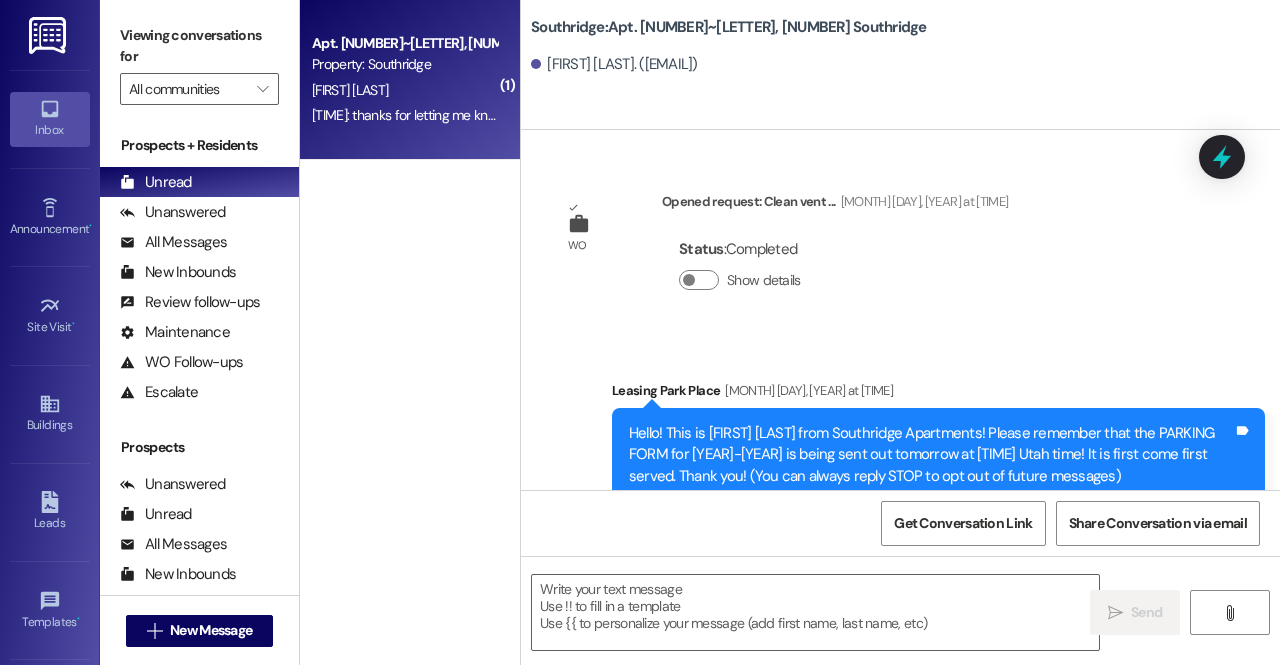 scroll, scrollTop: 47659, scrollLeft: 0, axis: vertical 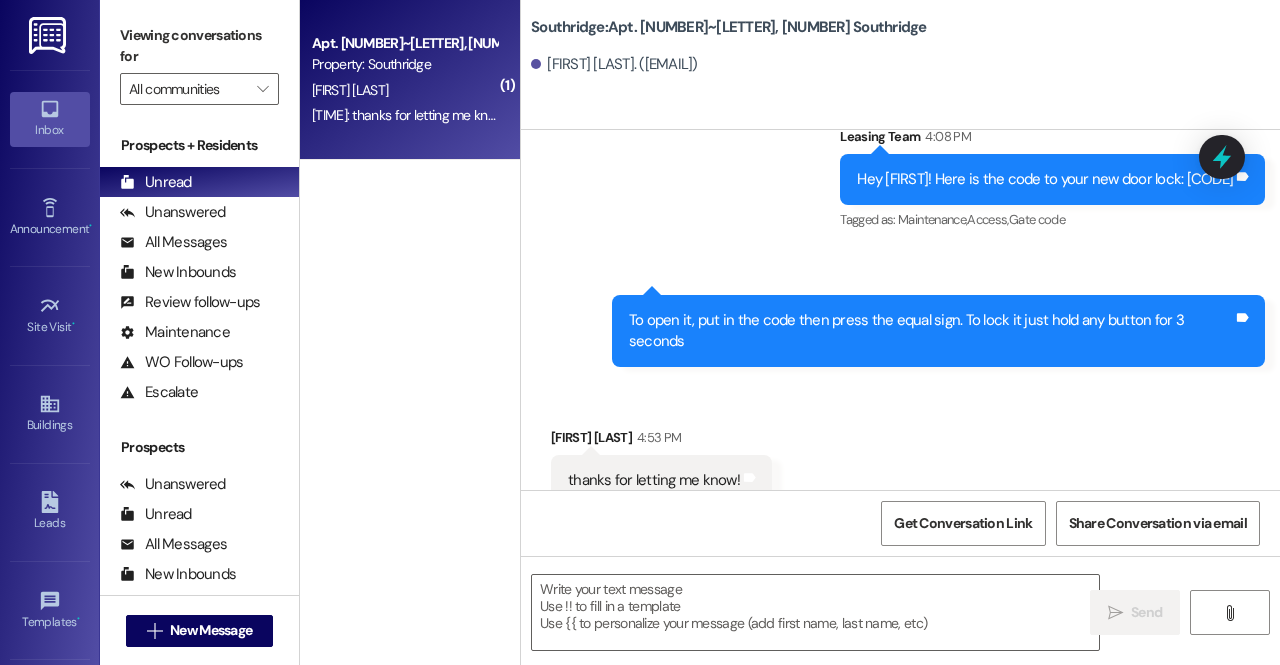 click on "thanks for letting me know!" at bounding box center (654, 480) 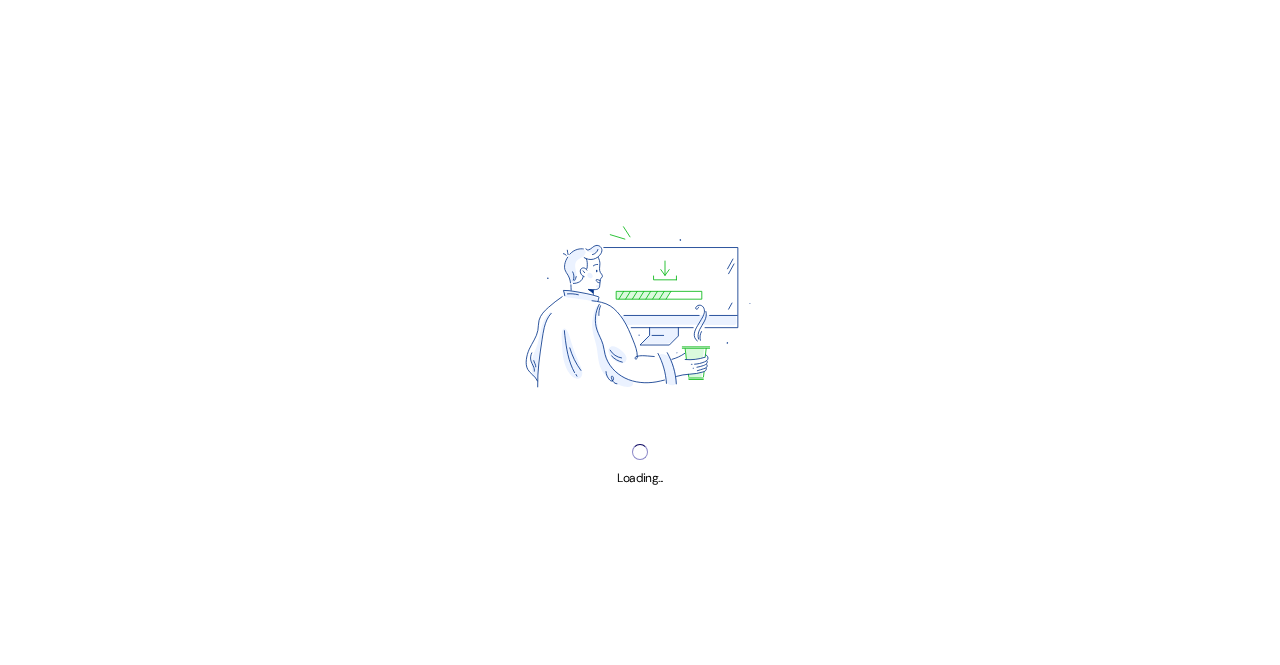 scroll, scrollTop: 0, scrollLeft: 0, axis: both 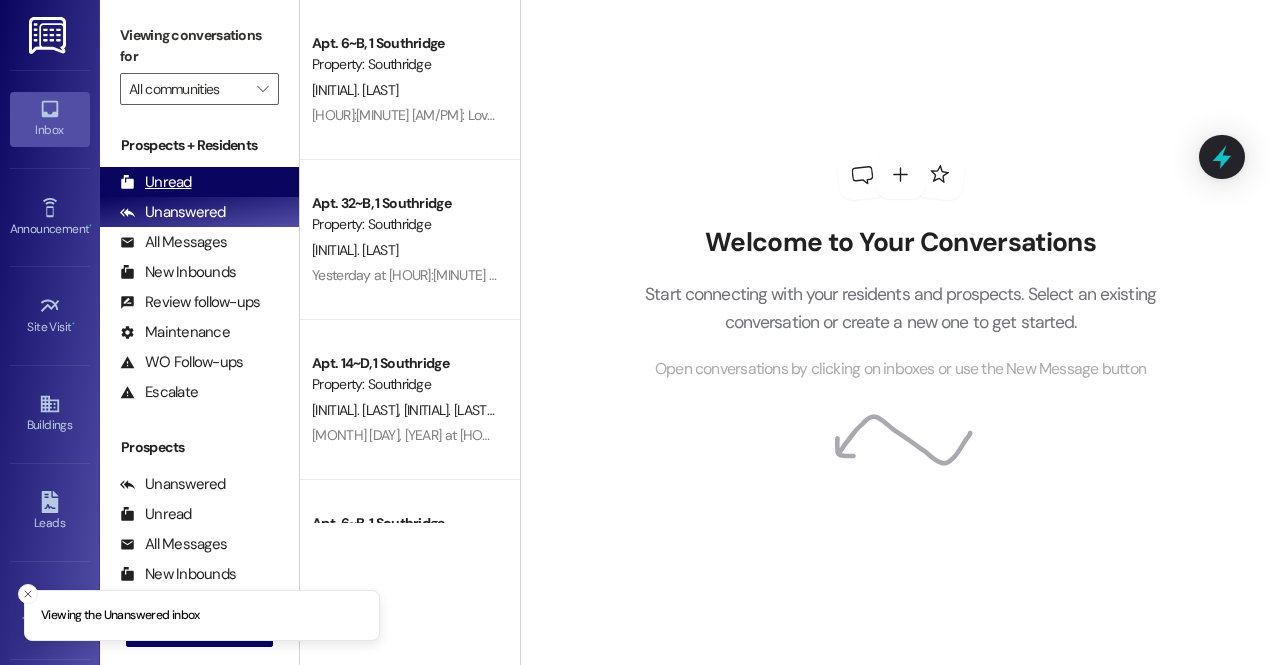click on "Unread (0)" at bounding box center [199, 182] 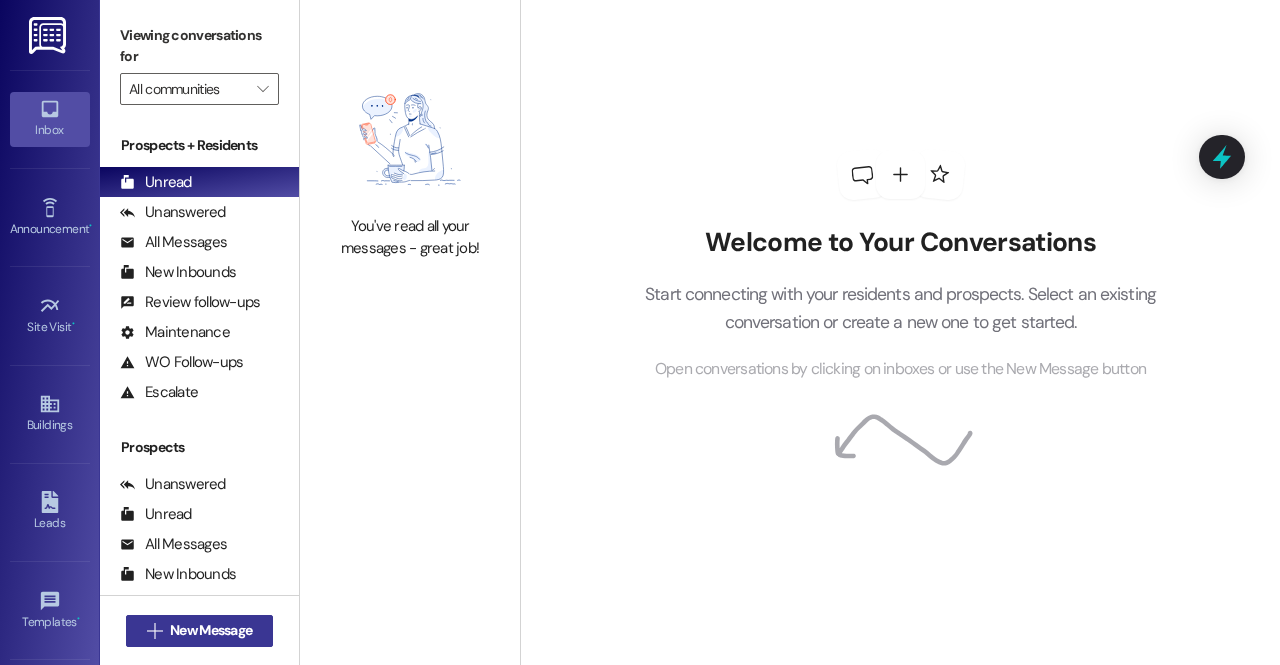 click on "New Message" at bounding box center (211, 630) 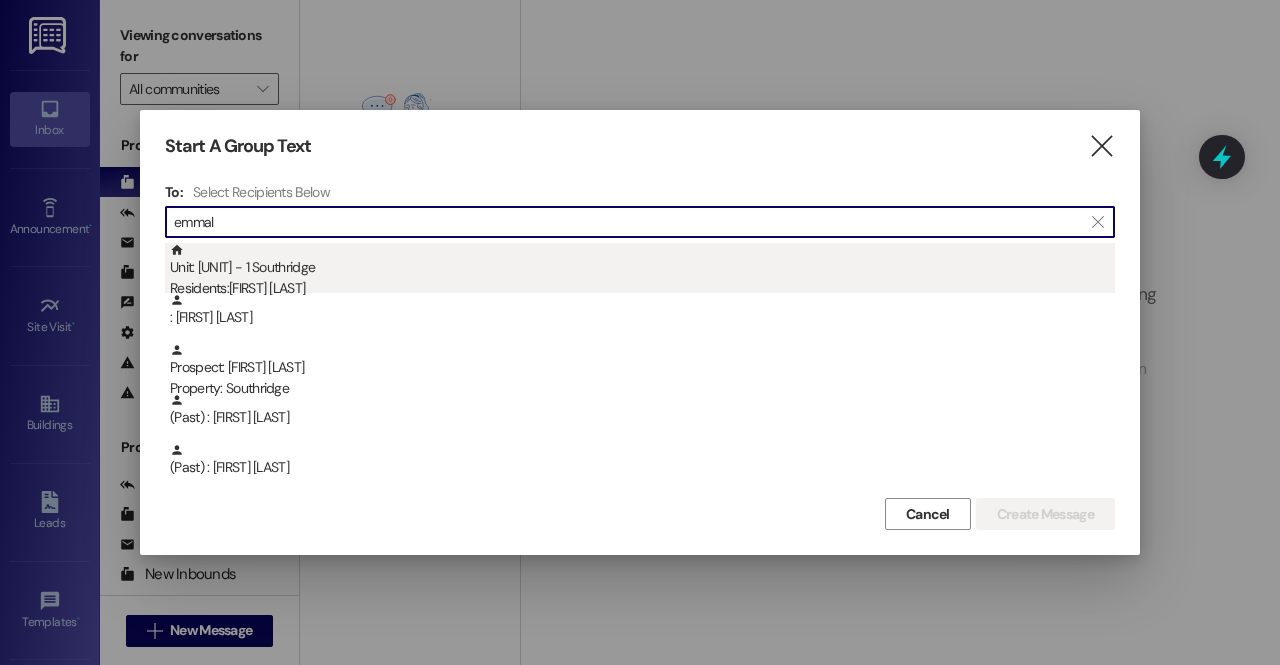 type on "emmal" 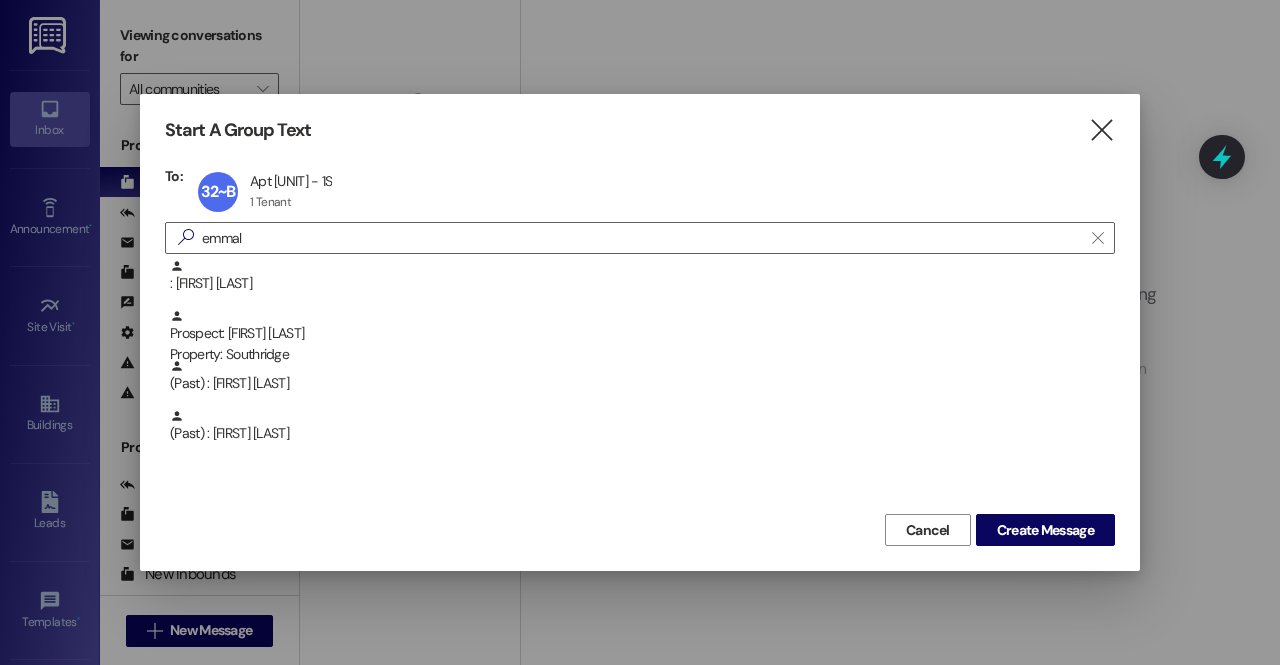 click on ": Emmalyn Kartchner Prospect: Emmalyn Kartchner Property: Southridge (Past) : Emma Patterson (Past) : Emma Johnson" at bounding box center [640, 384] 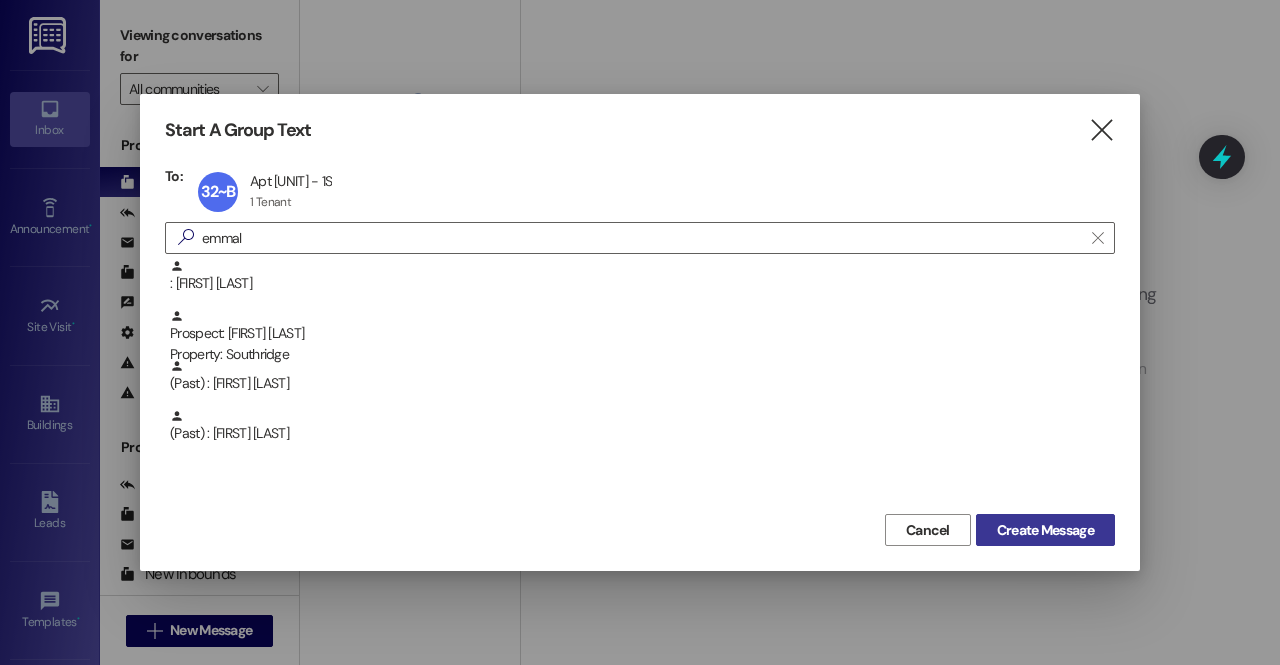 click on "Create Message" at bounding box center (1045, 530) 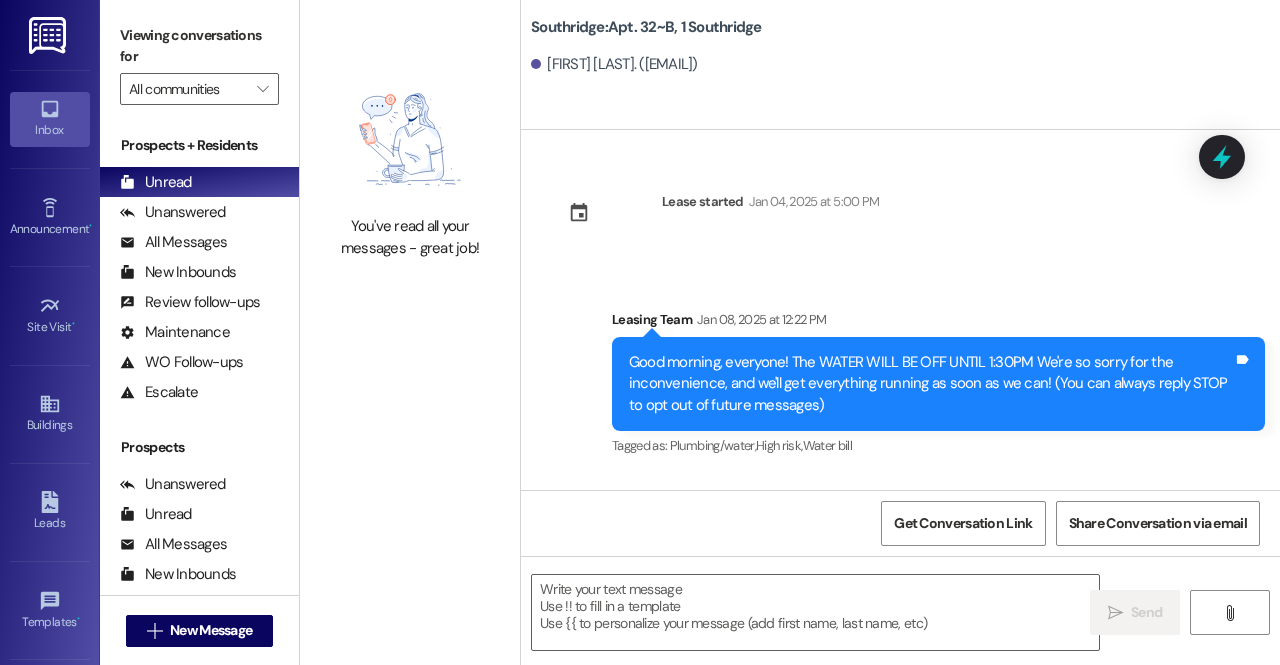 scroll, scrollTop: 31706, scrollLeft: 0, axis: vertical 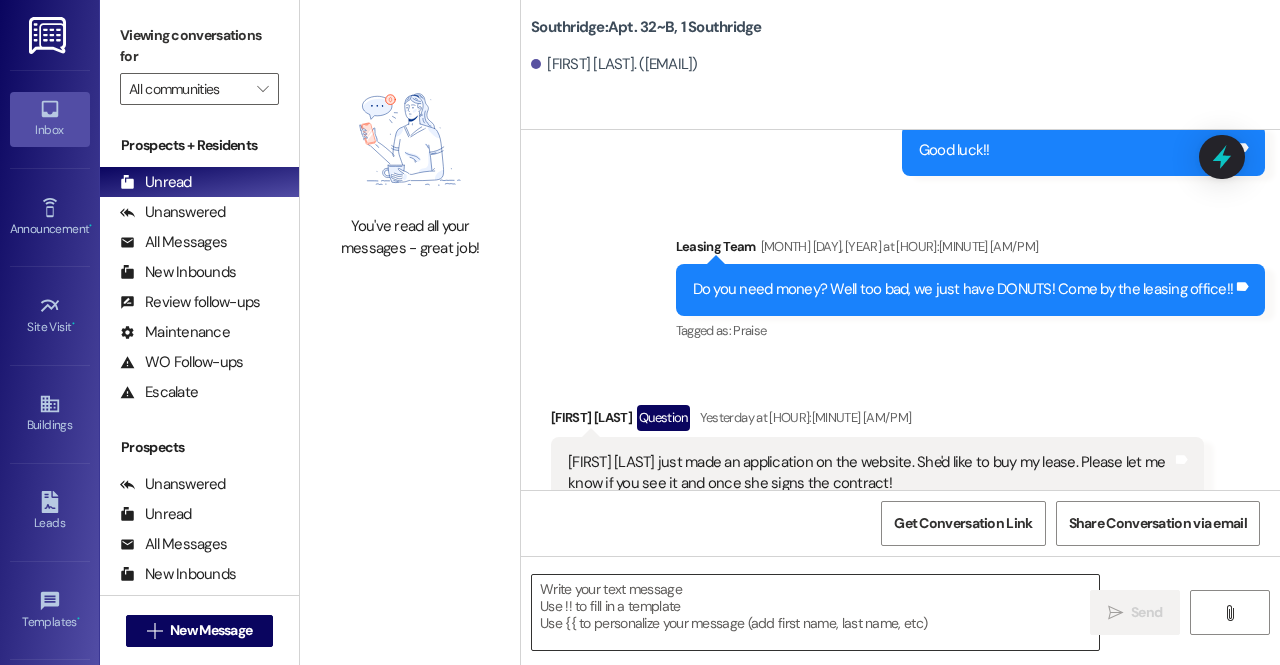 click at bounding box center [815, 612] 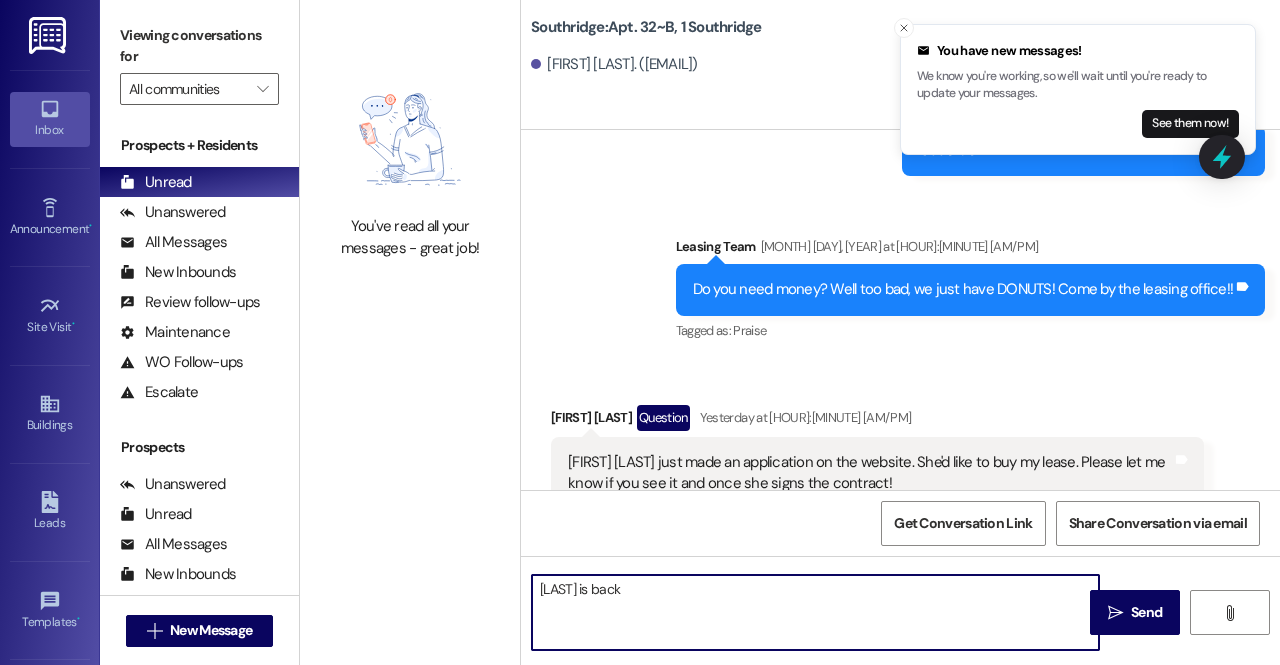 type on "Jonesy is back!" 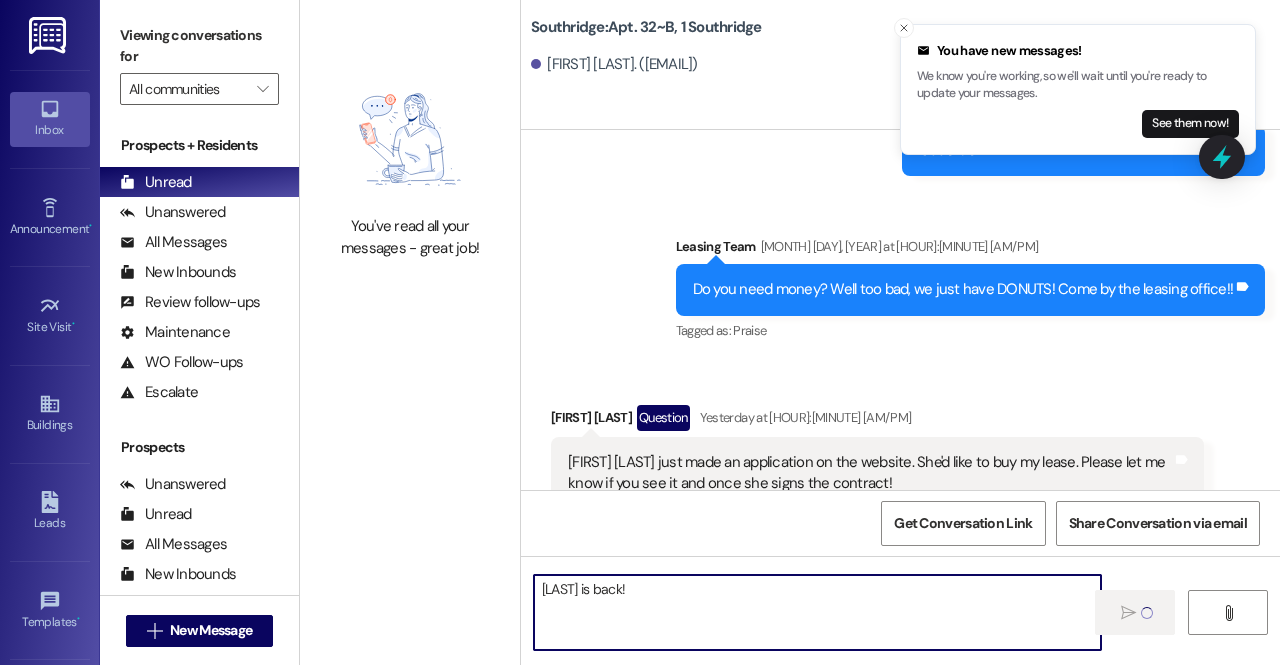 type 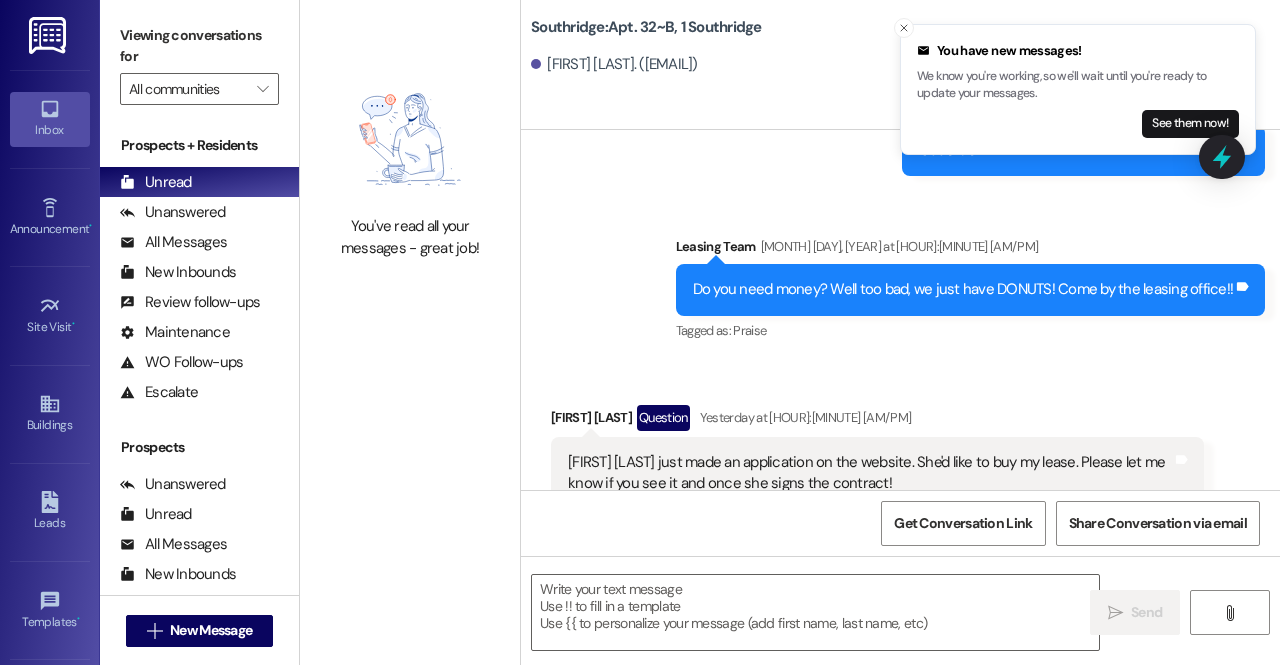 scroll, scrollTop: 31846, scrollLeft: 0, axis: vertical 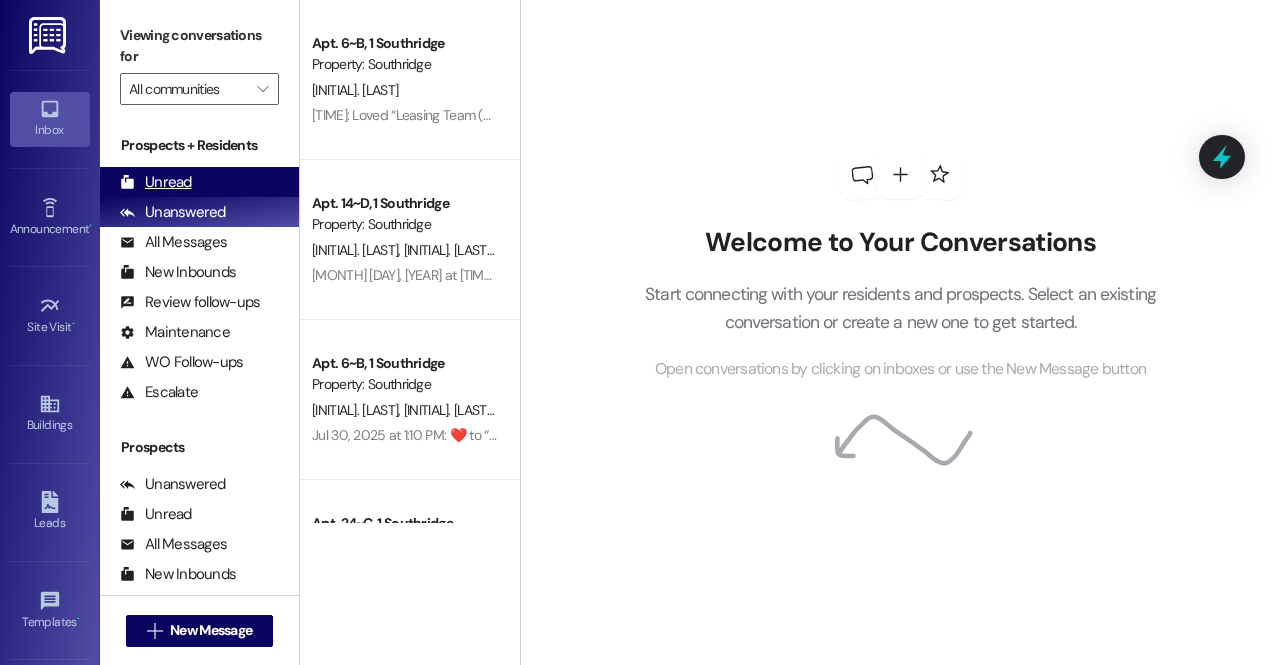 click on "Unread (0)" at bounding box center (199, 182) 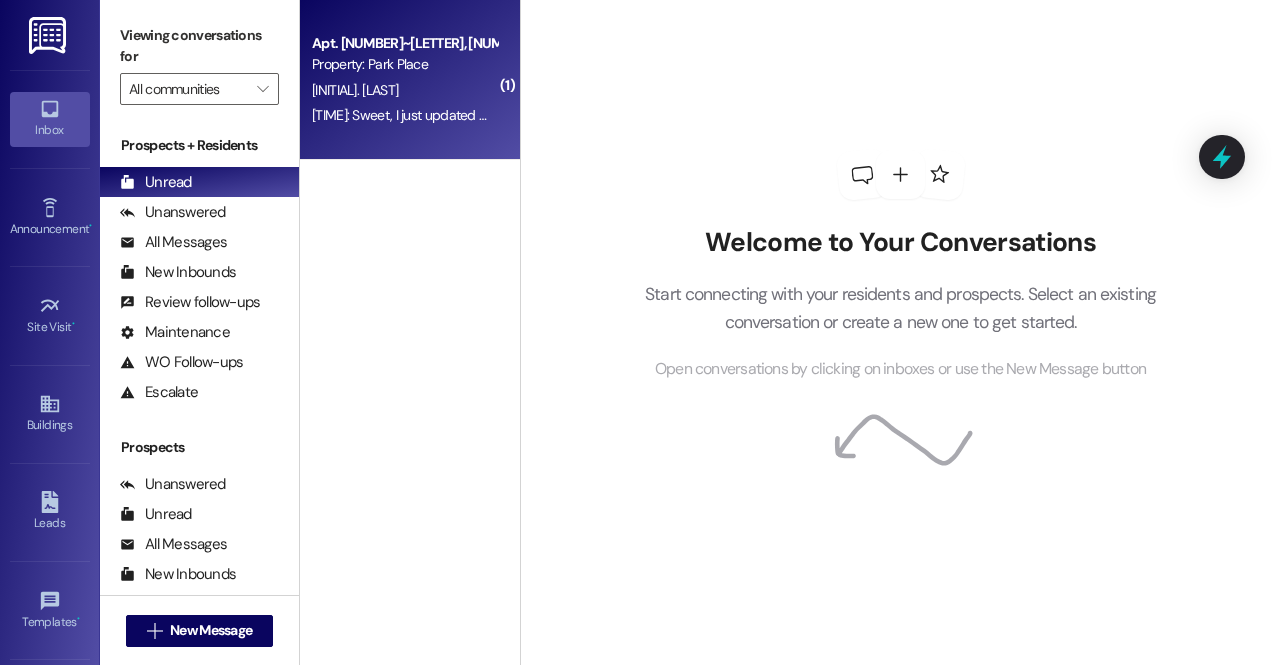 click on "Apt. 09~A, 1 Park Place Property: Park Place [INITIAL]. [LAST] [TIME]: Sweet, I just updated my forwarding address per the emails instructions. Have a great rest of your day! [TIME]: Sweet, I just updated my forwarding address per the emails instructions. Have a great rest of your day!" at bounding box center (410, 80) 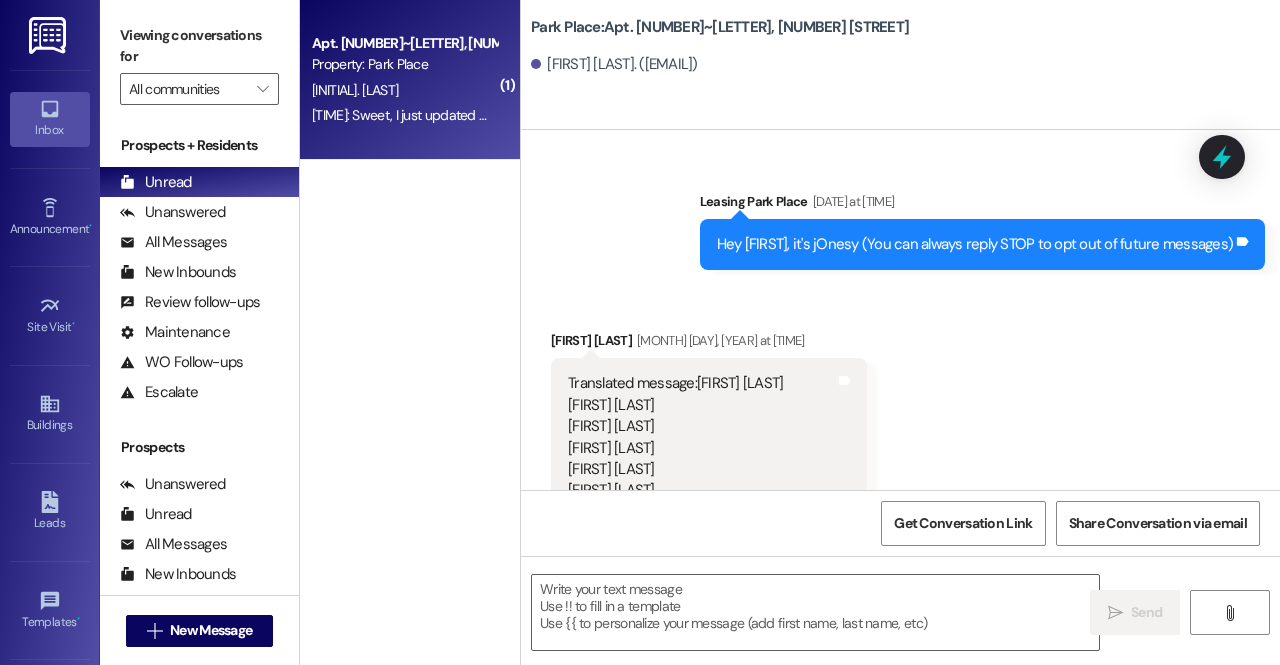 scroll, scrollTop: 41590, scrollLeft: 0, axis: vertical 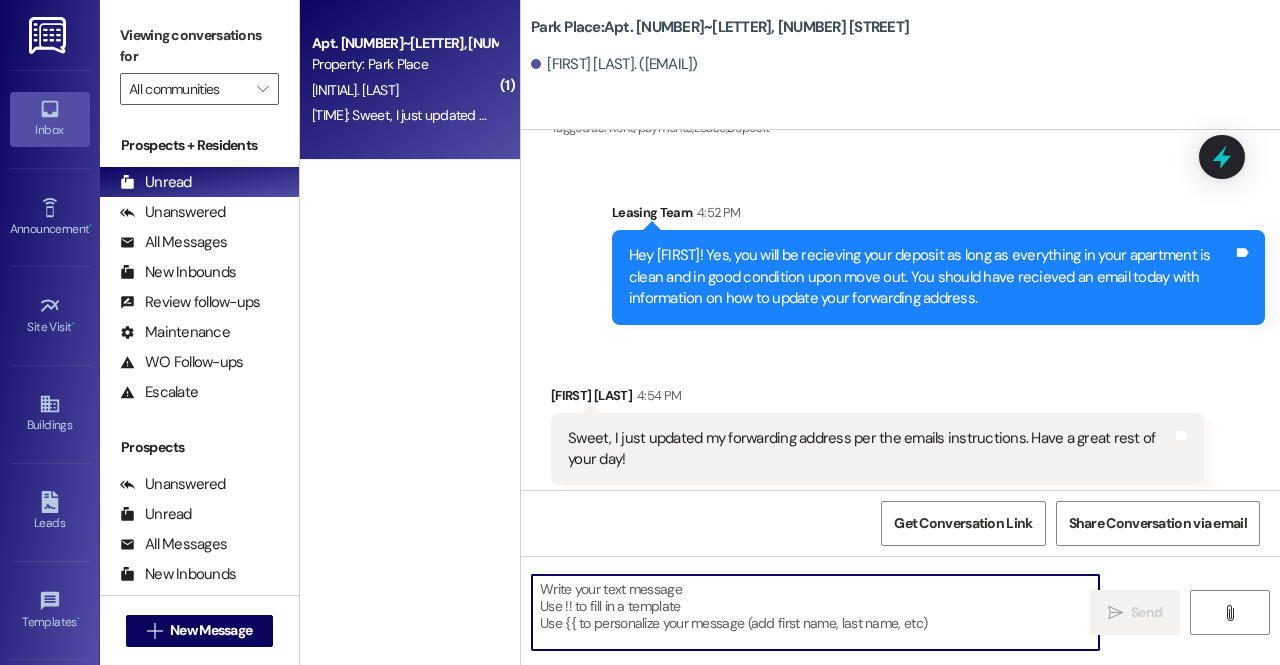 click at bounding box center (815, 612) 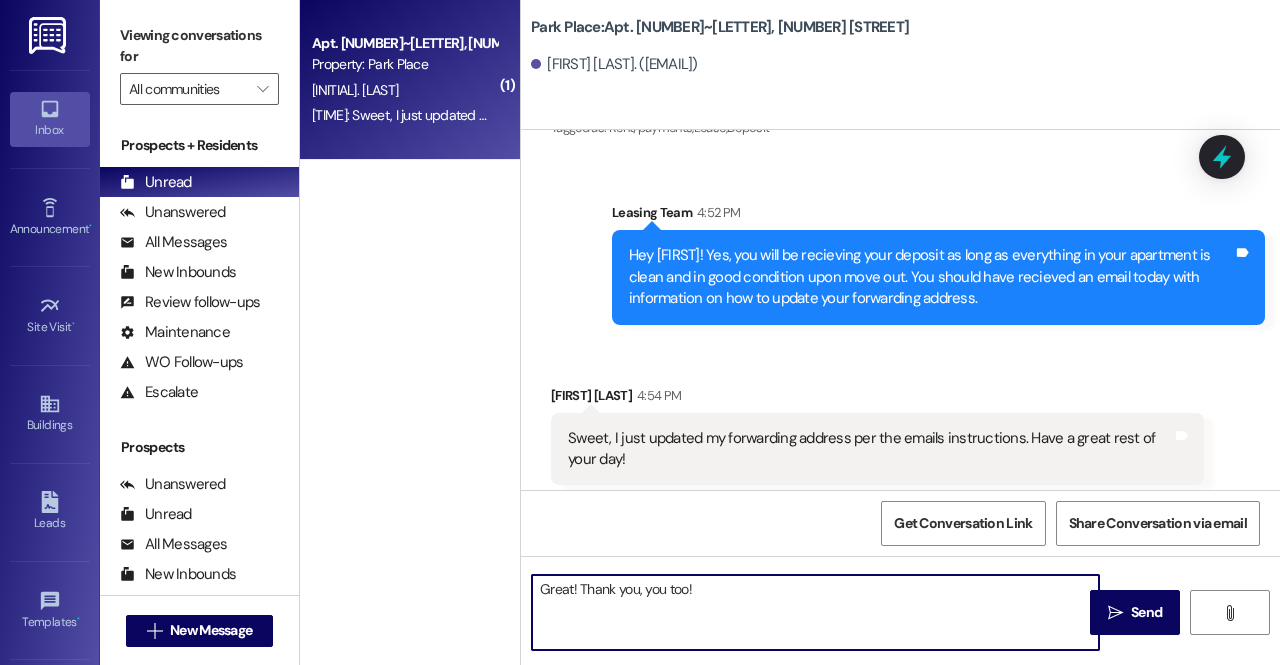type on "Great! Thank you, you too!!" 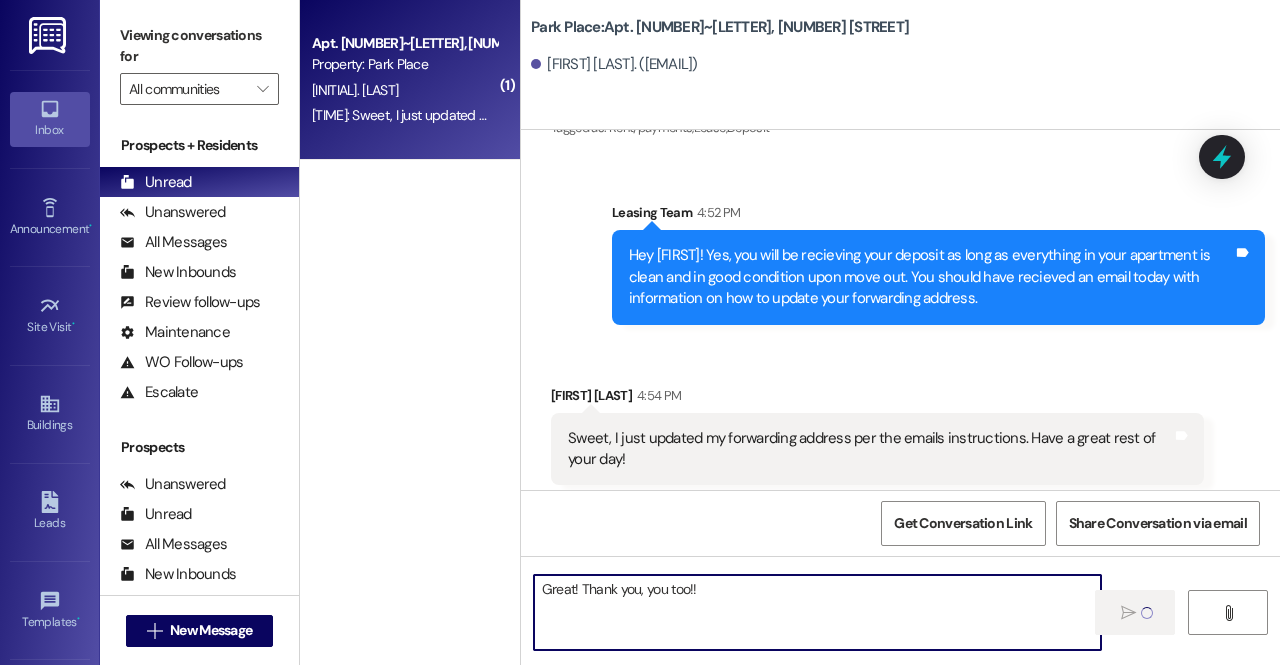 type 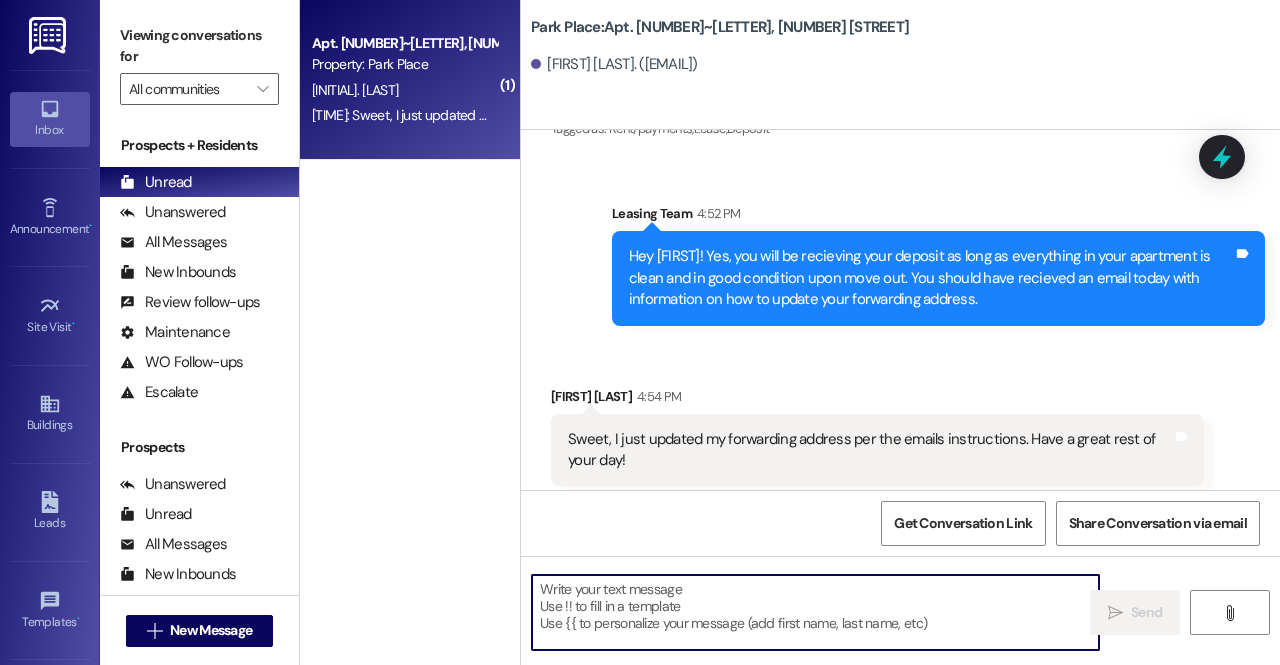 scroll, scrollTop: 41729, scrollLeft: 0, axis: vertical 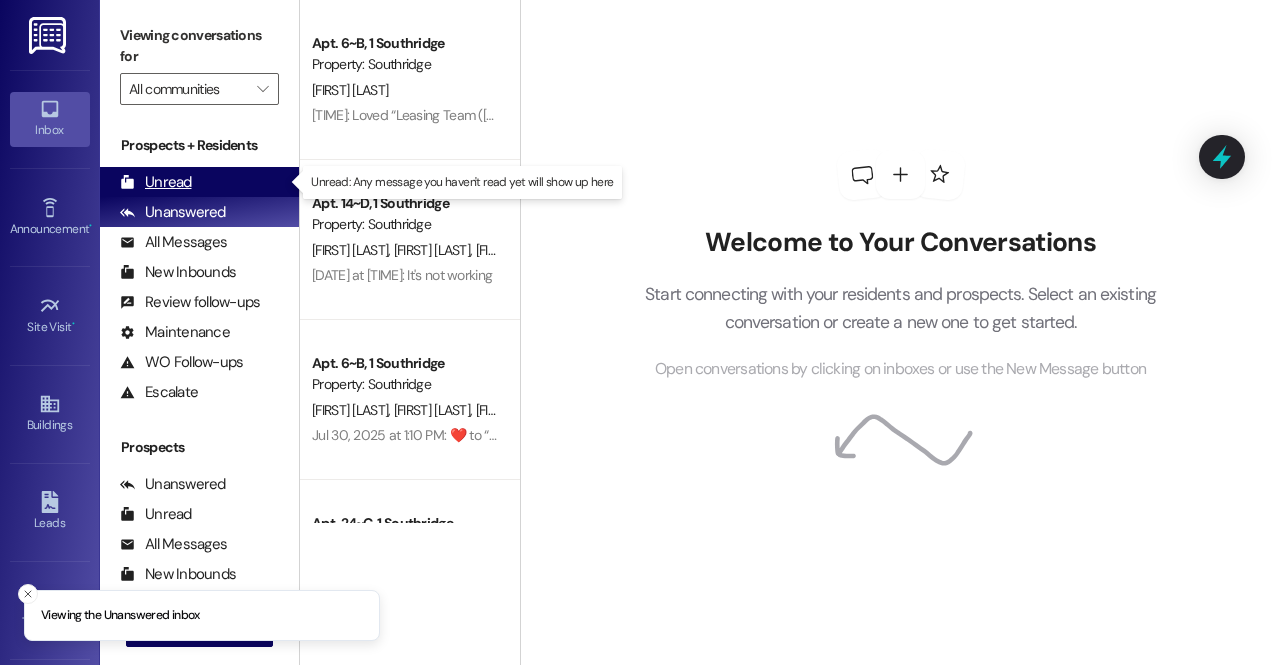 click on "Unread (0)" at bounding box center [199, 182] 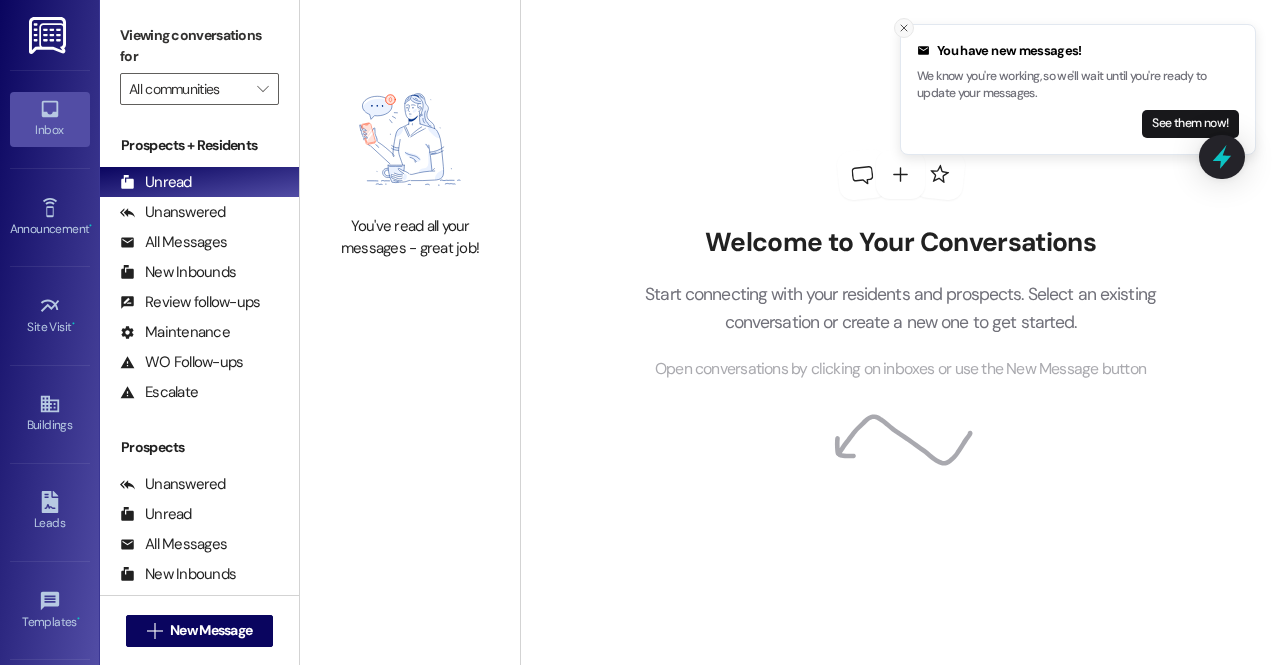 click 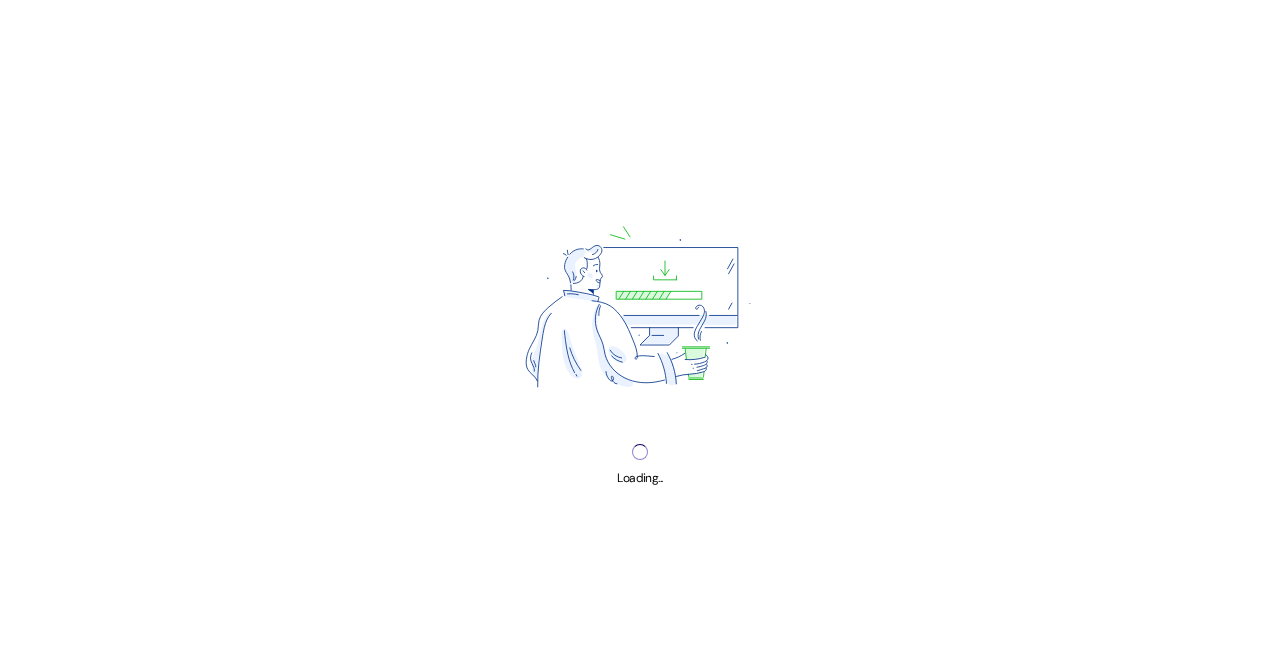 scroll, scrollTop: 0, scrollLeft: 0, axis: both 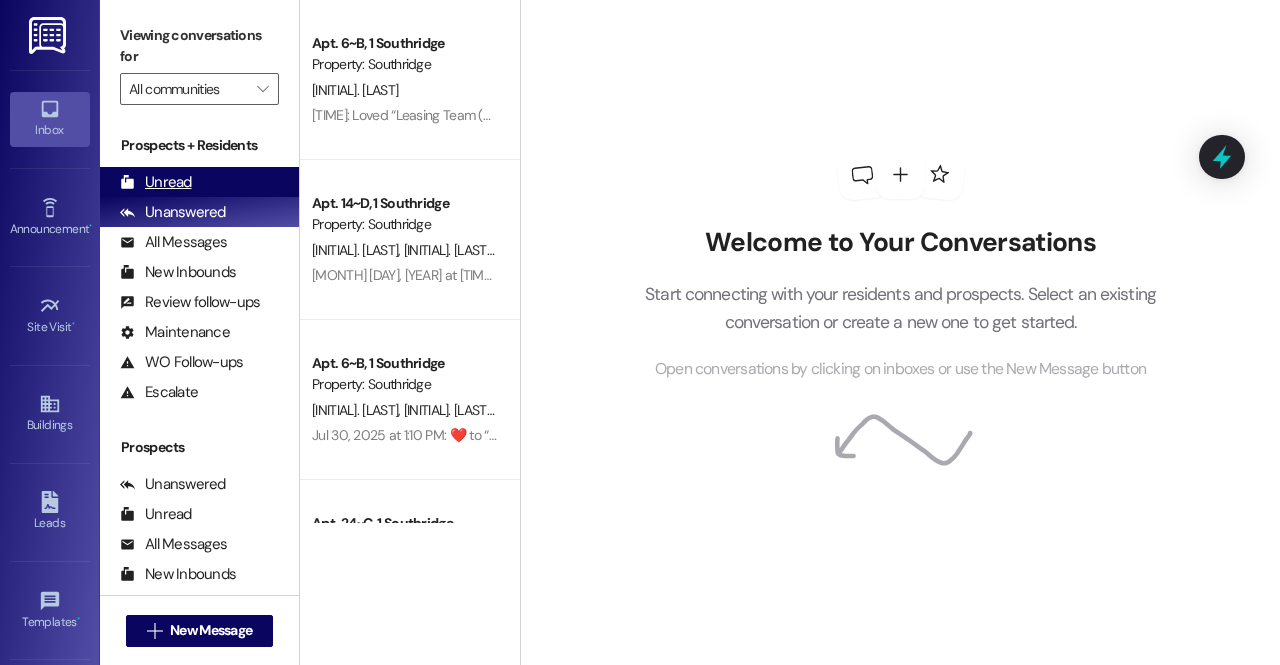 click on "Unread (0)" at bounding box center [199, 182] 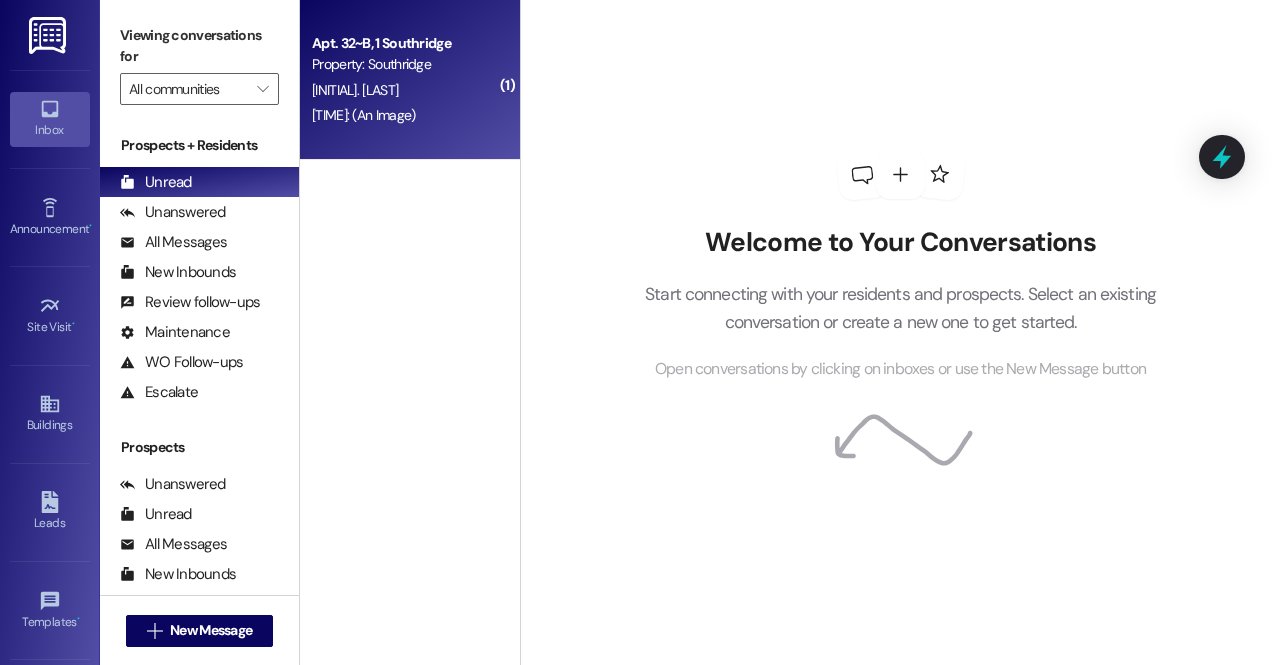 click on "[INITIAL]. [LAST]" at bounding box center [404, 90] 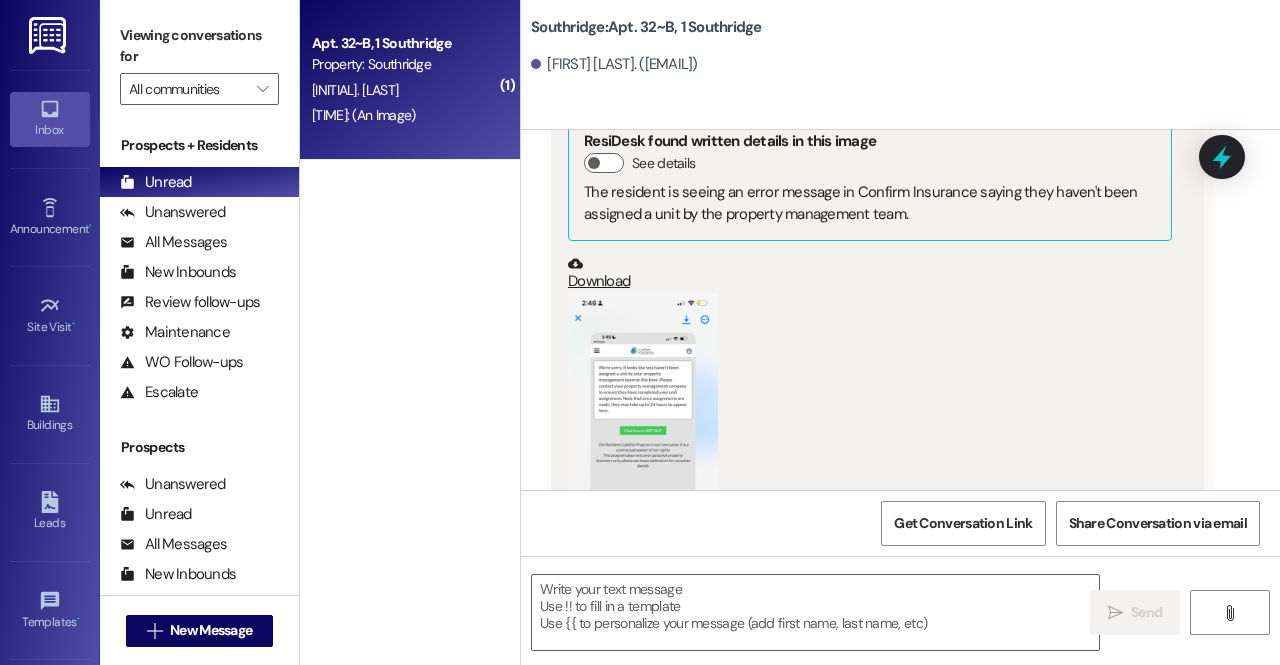 scroll, scrollTop: 32439, scrollLeft: 0, axis: vertical 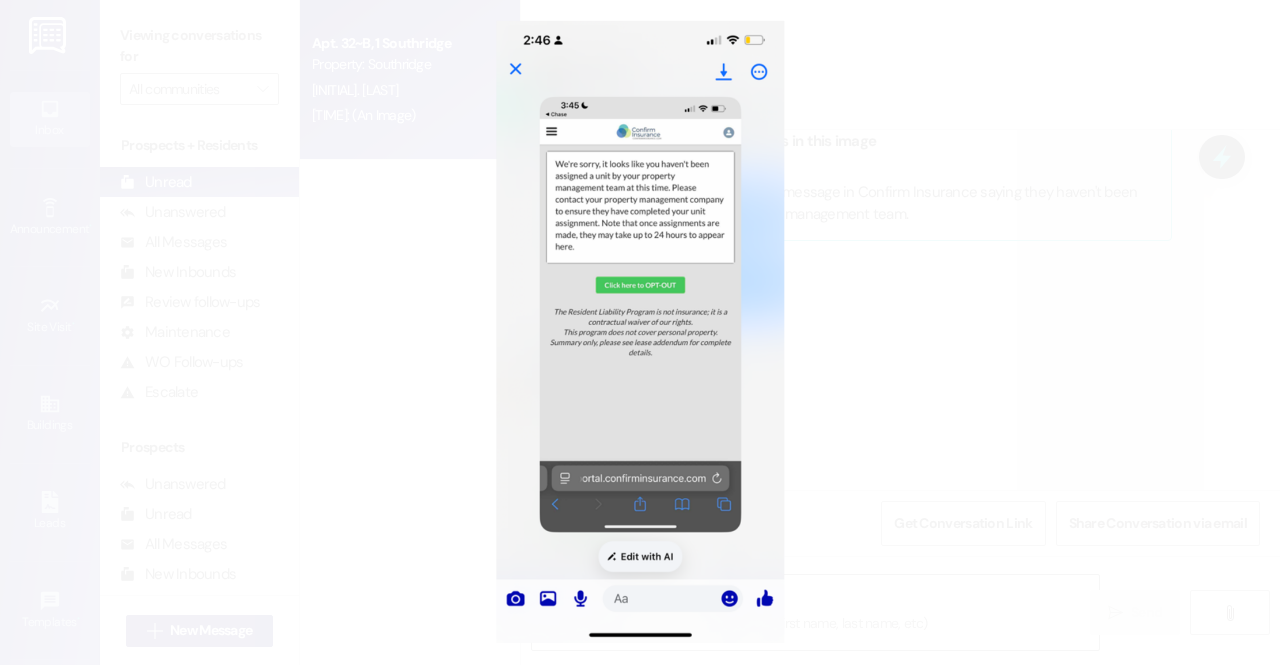 click at bounding box center (640, 332) 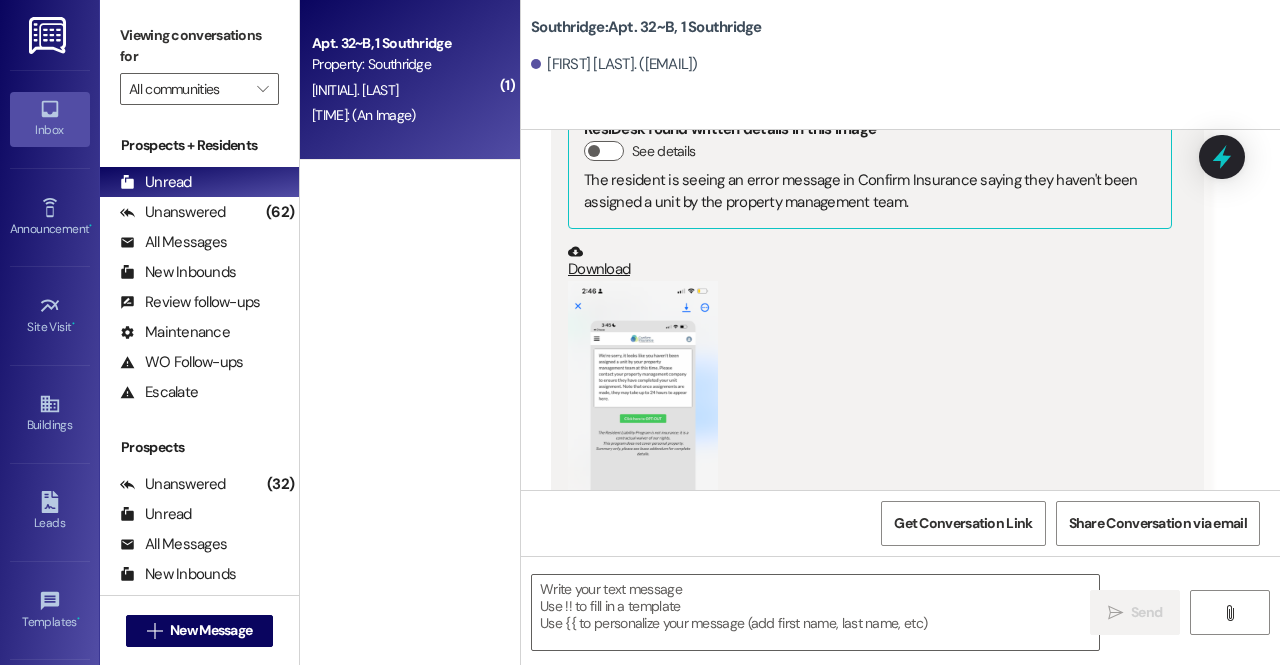 scroll, scrollTop: 32588, scrollLeft: 0, axis: vertical 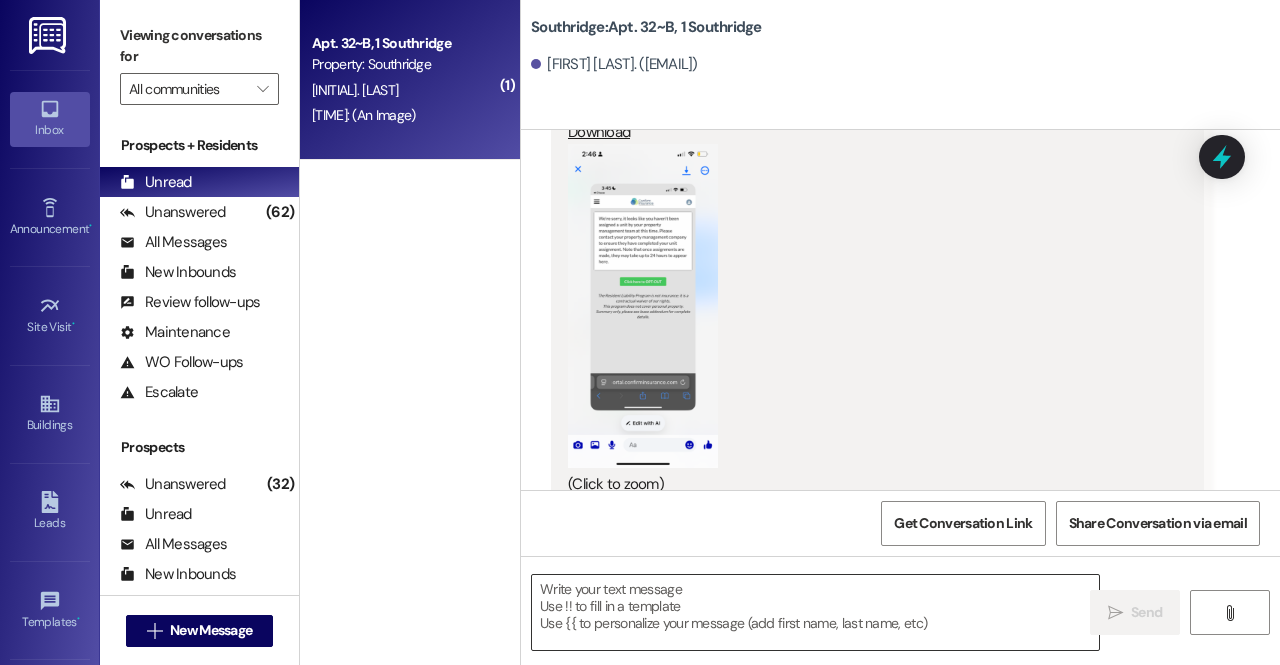 click at bounding box center (815, 612) 